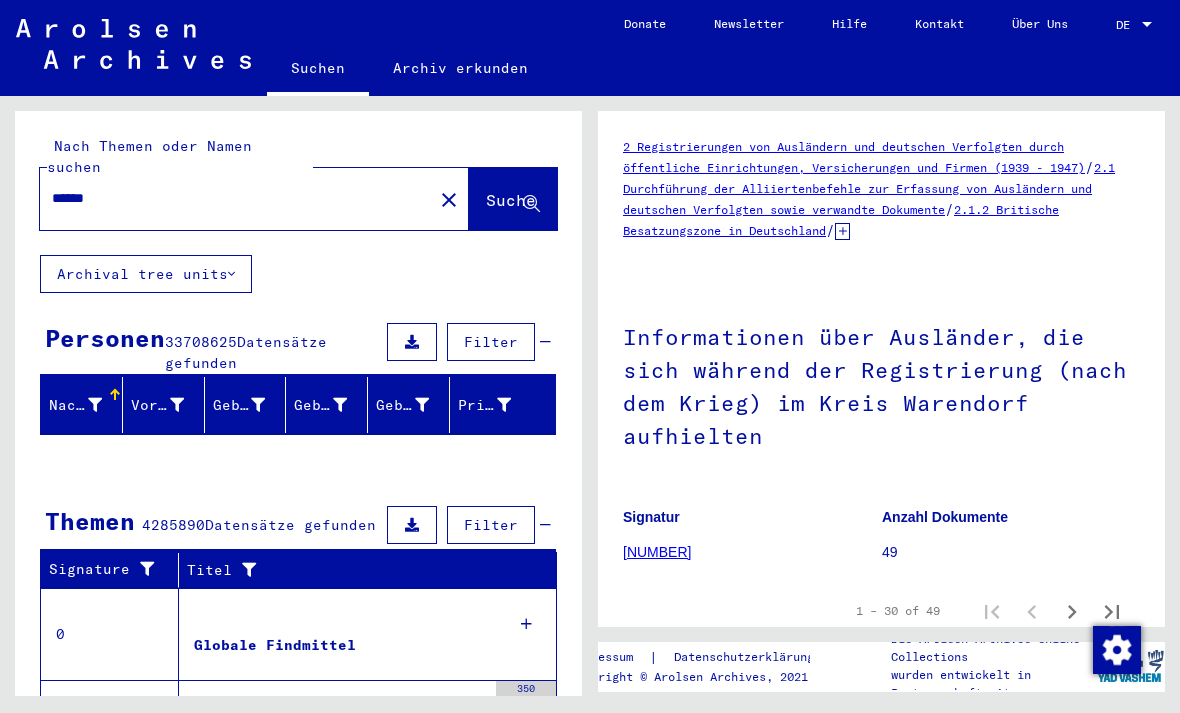 scroll, scrollTop: 0, scrollLeft: 0, axis: both 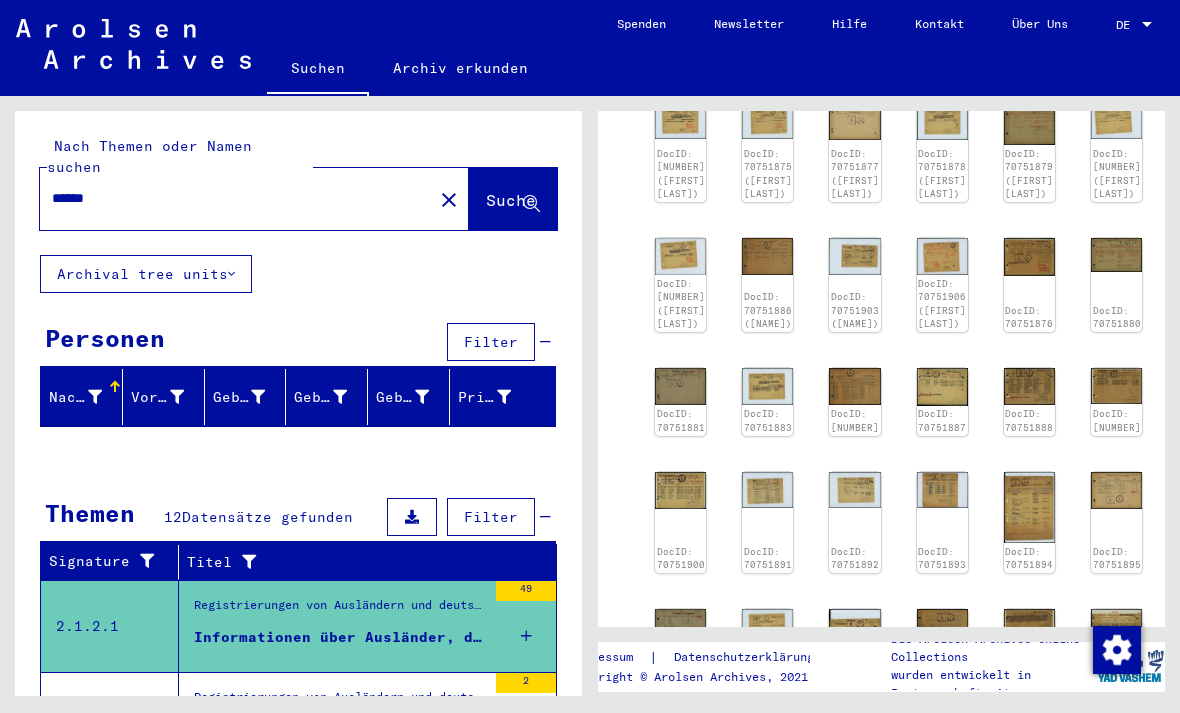 click at bounding box center [680, 121] 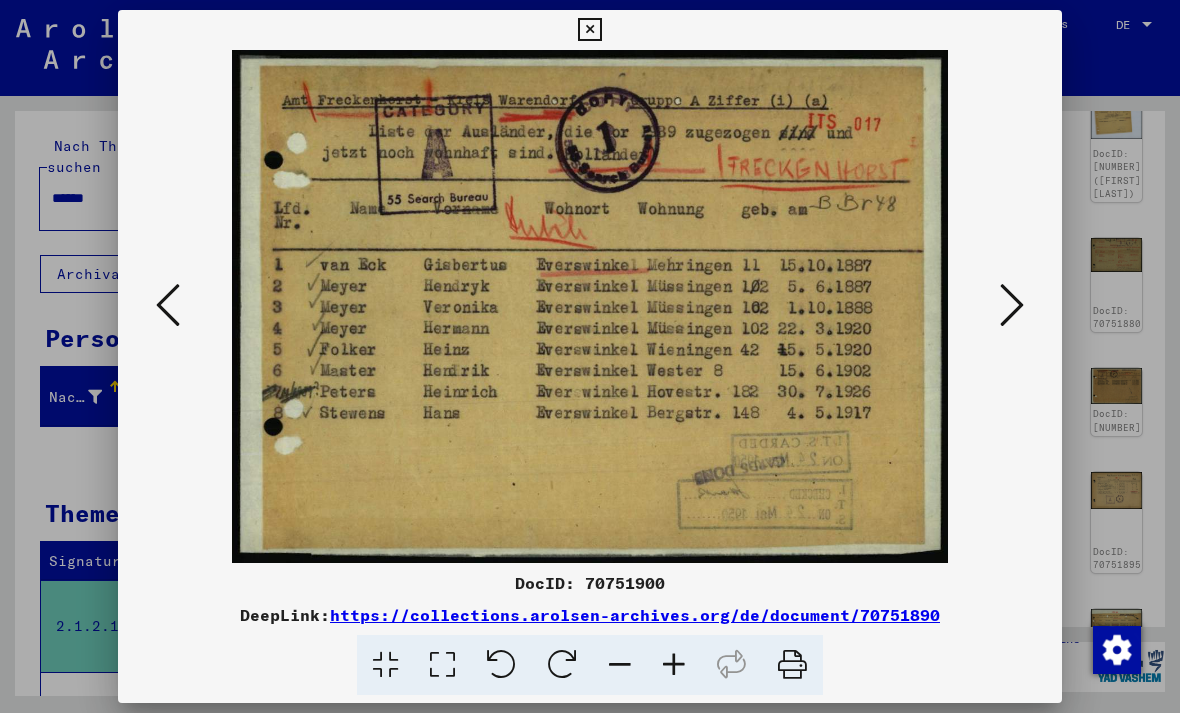 click at bounding box center [1012, 306] 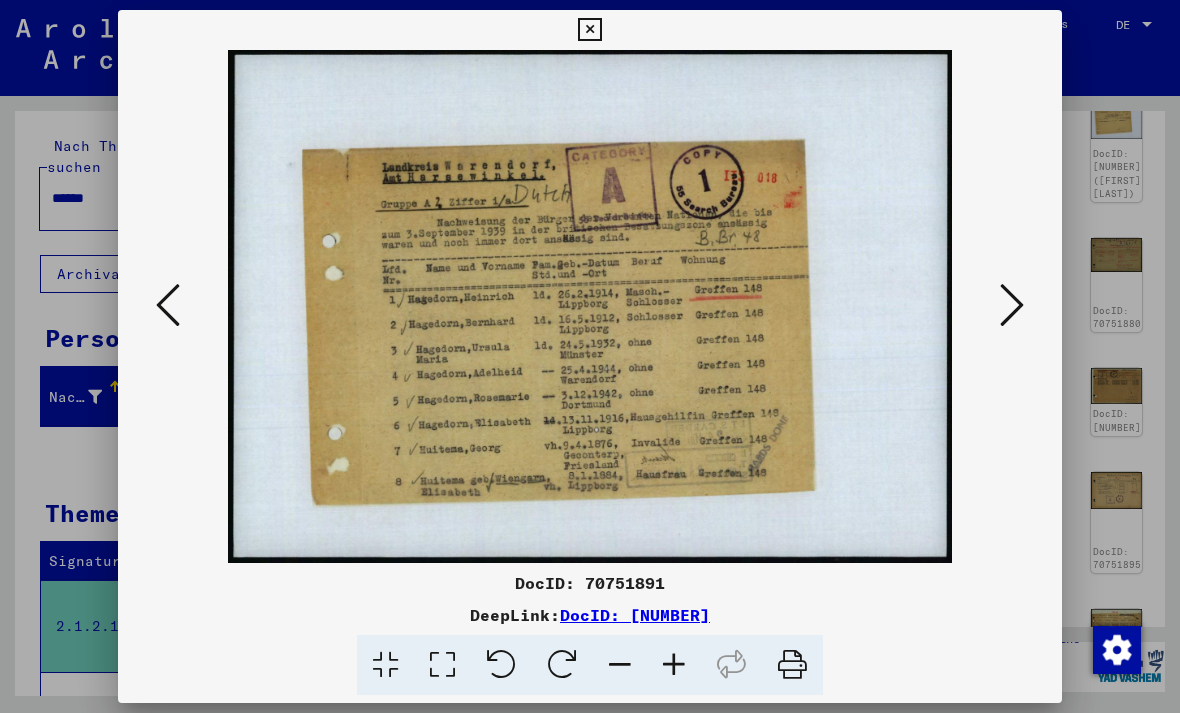 click at bounding box center [168, 305] 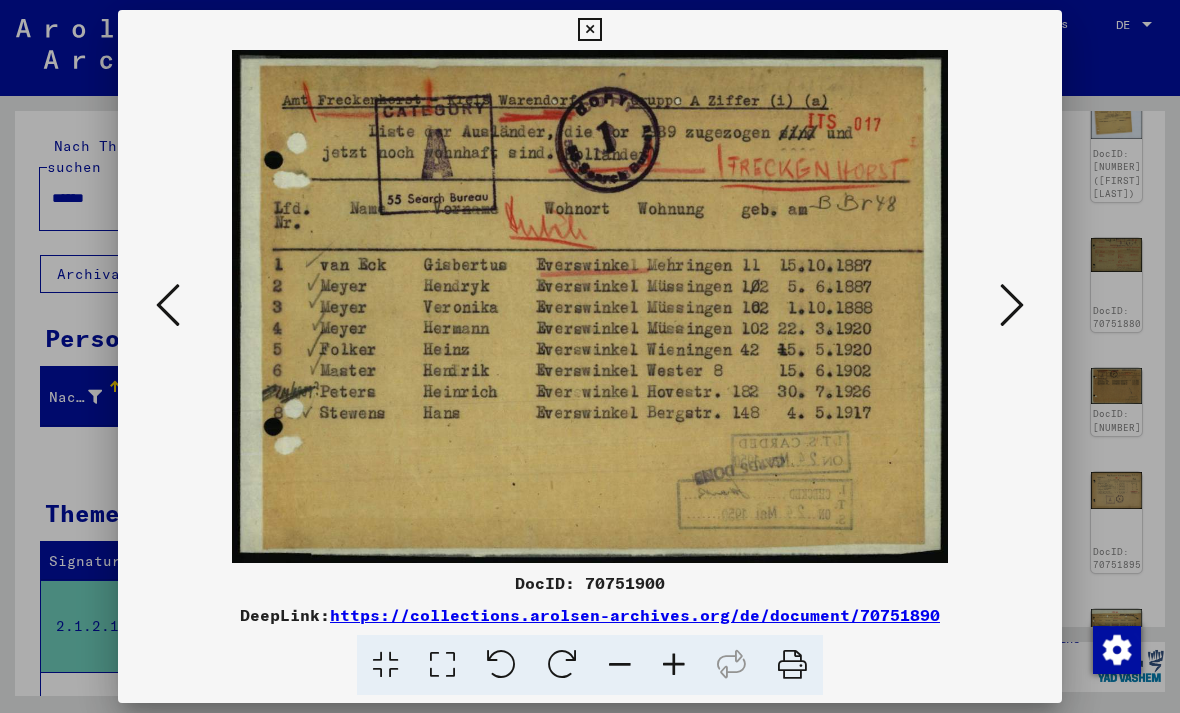 click at bounding box center [168, 305] 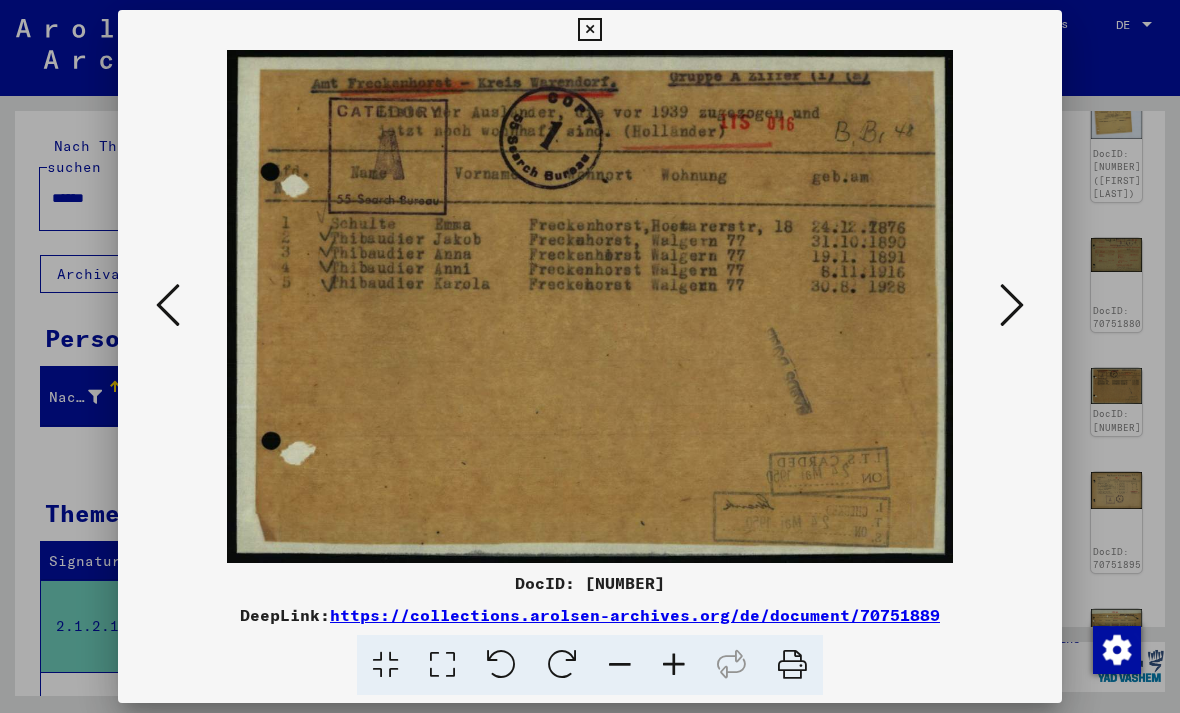 click at bounding box center [168, 305] 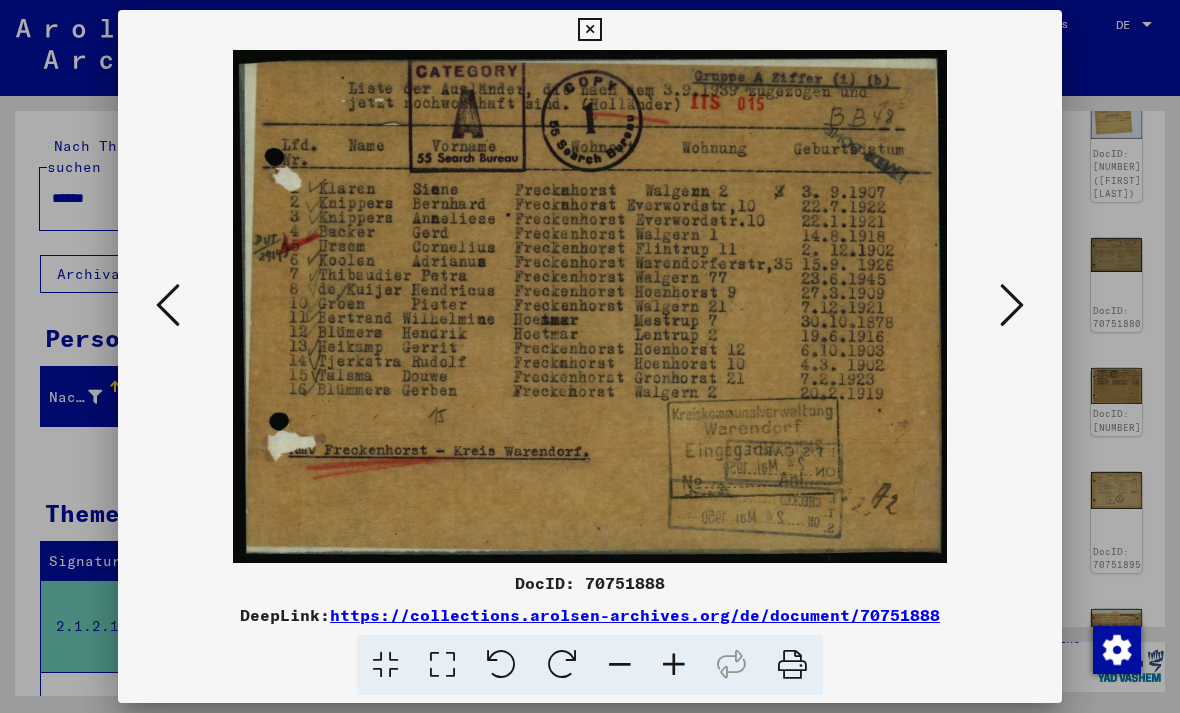 click at bounding box center [168, 305] 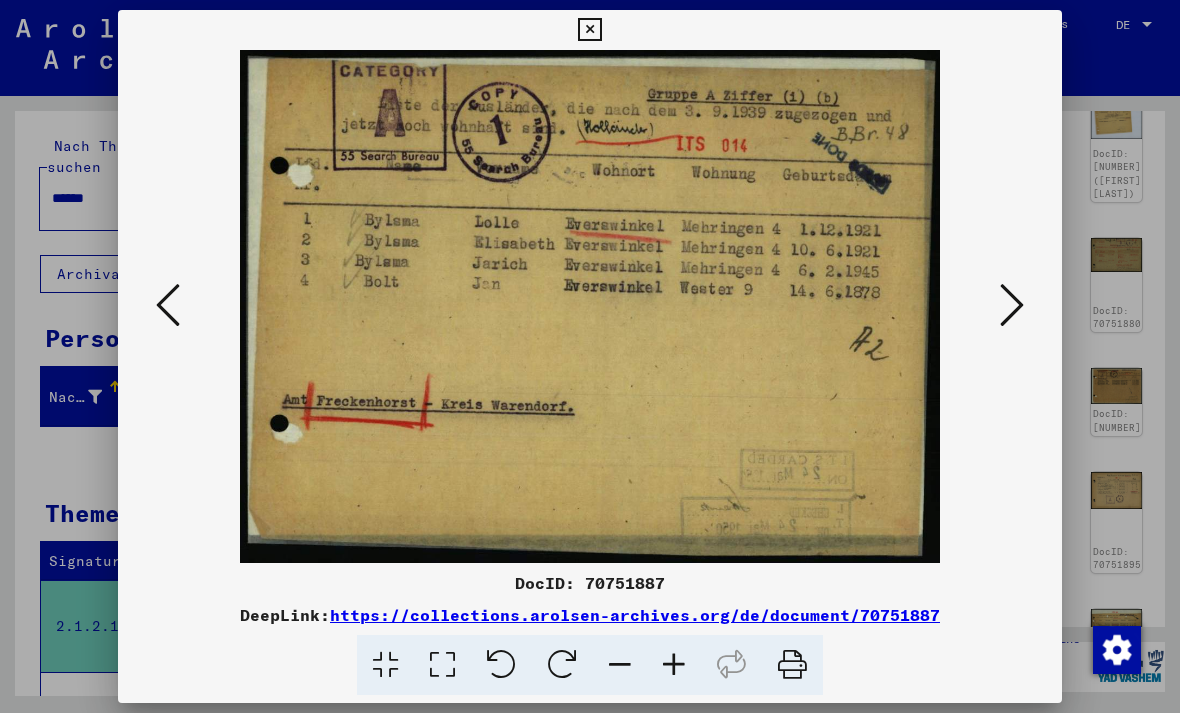 click at bounding box center [168, 305] 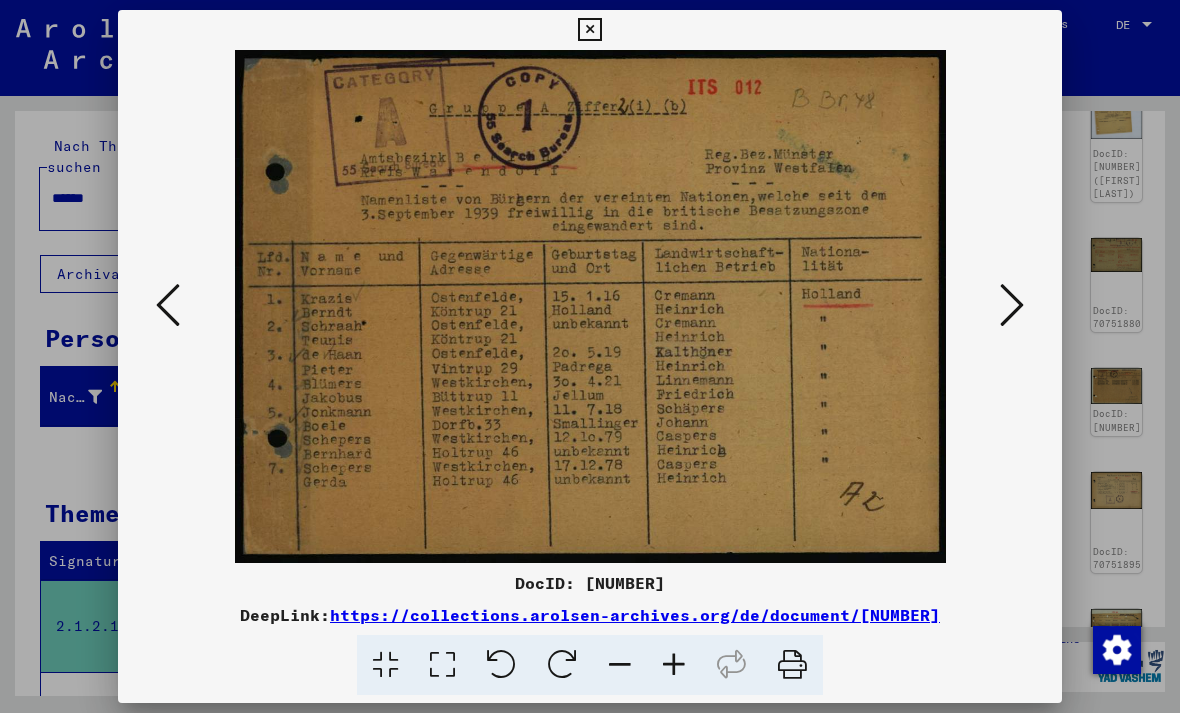 click at bounding box center (168, 305) 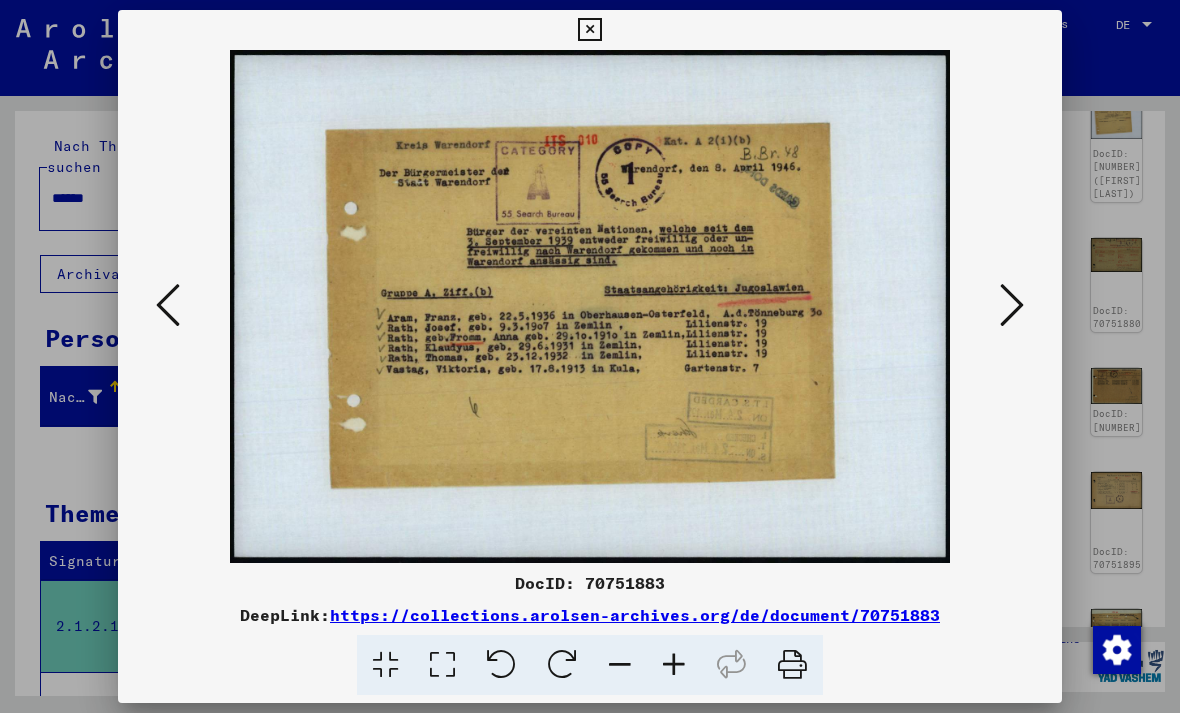 click at bounding box center [168, 305] 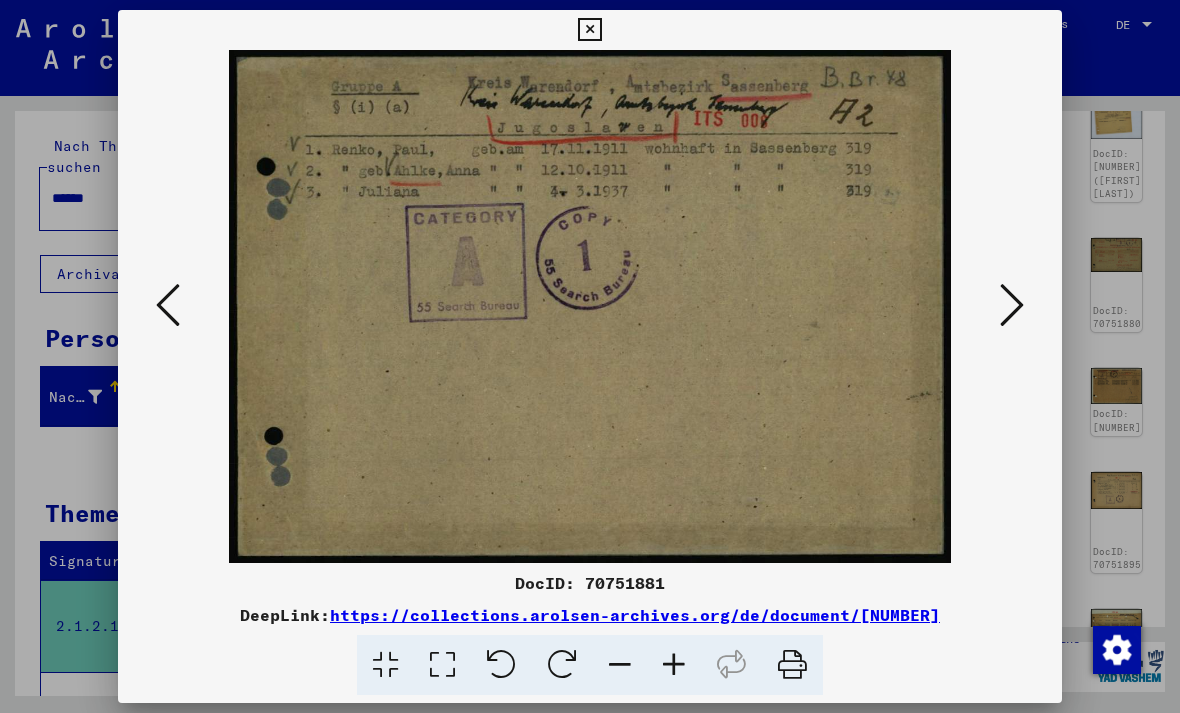 click at bounding box center [168, 305] 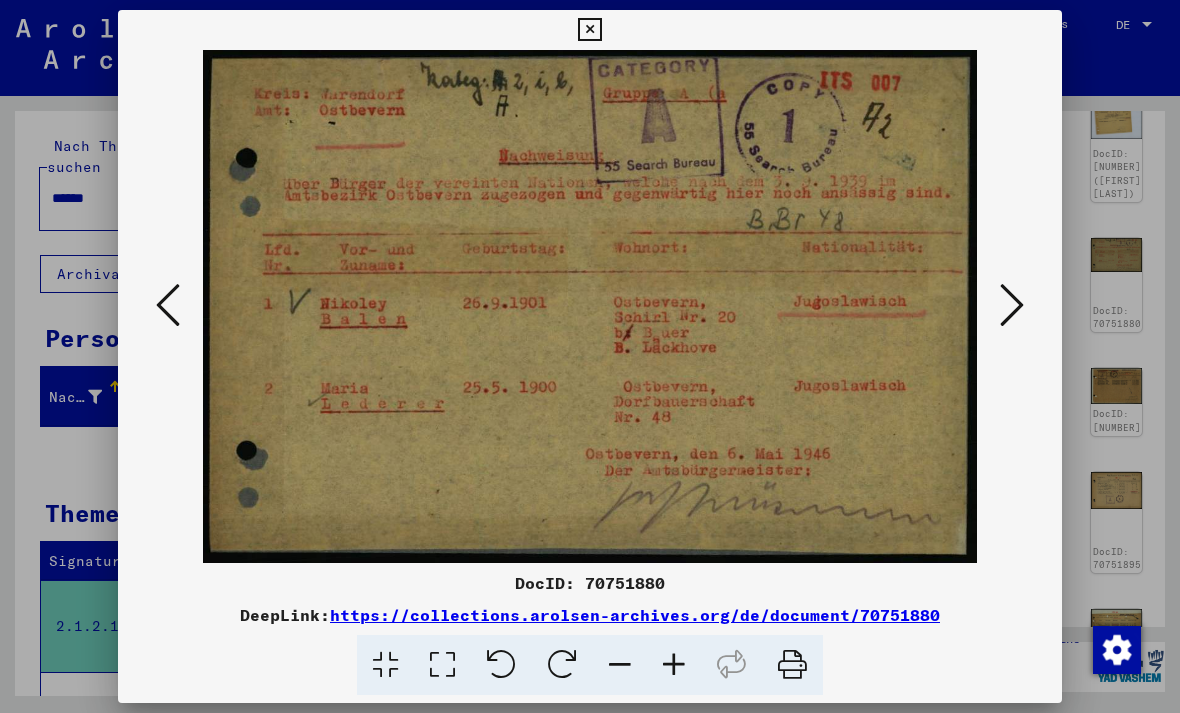 click at bounding box center (168, 305) 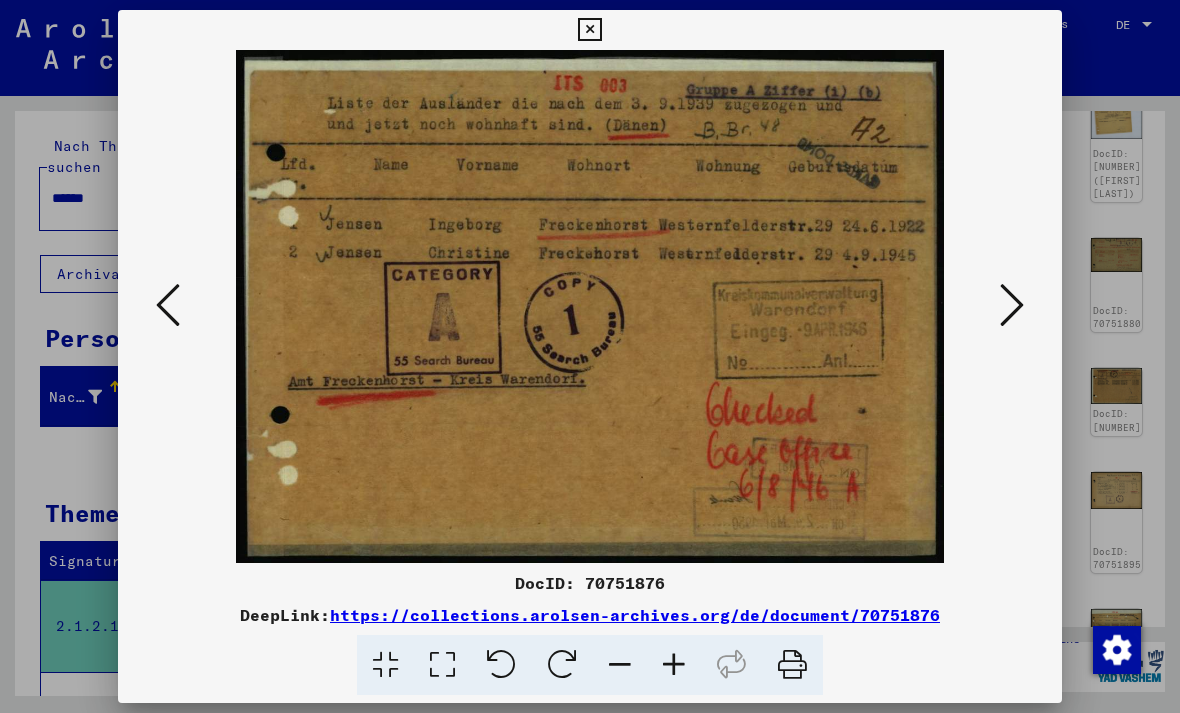 click at bounding box center (168, 305) 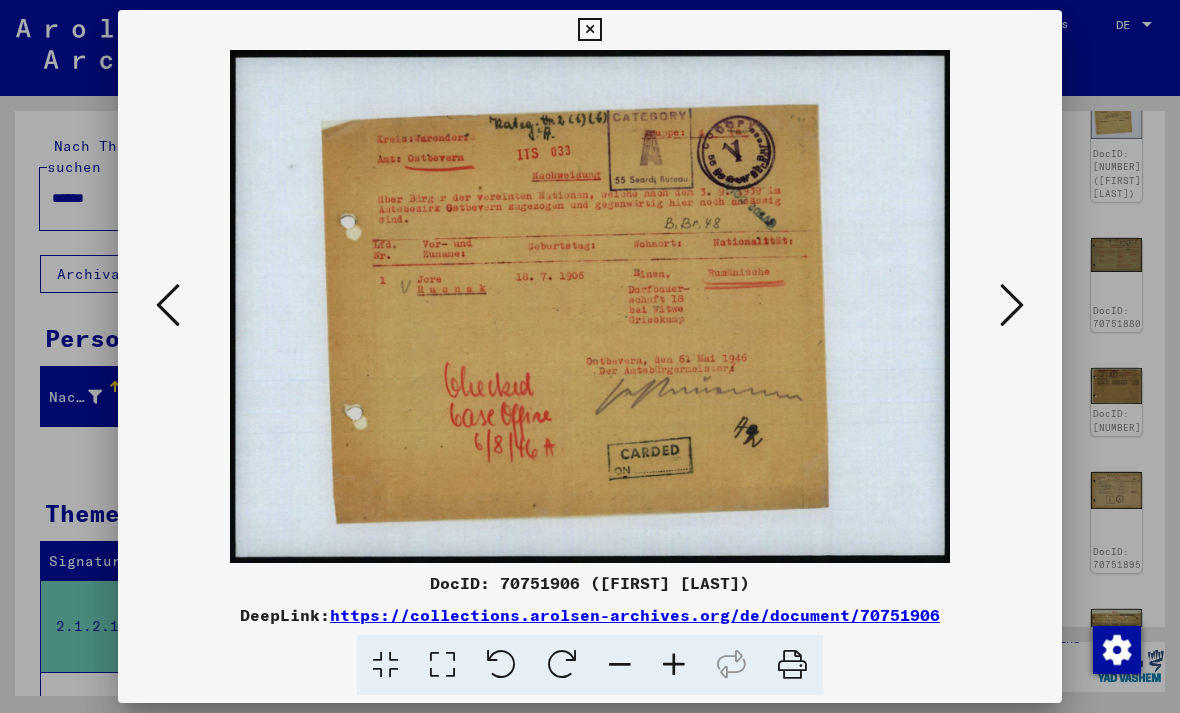 click at bounding box center (168, 305) 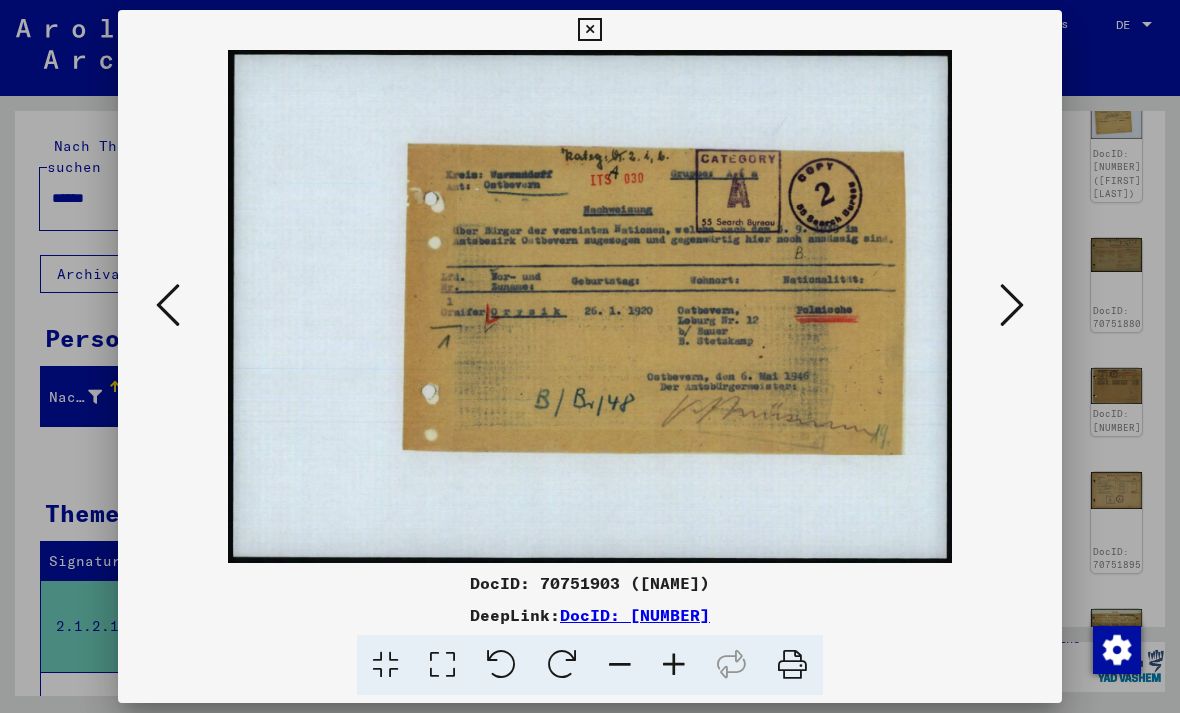 click at bounding box center [168, 306] 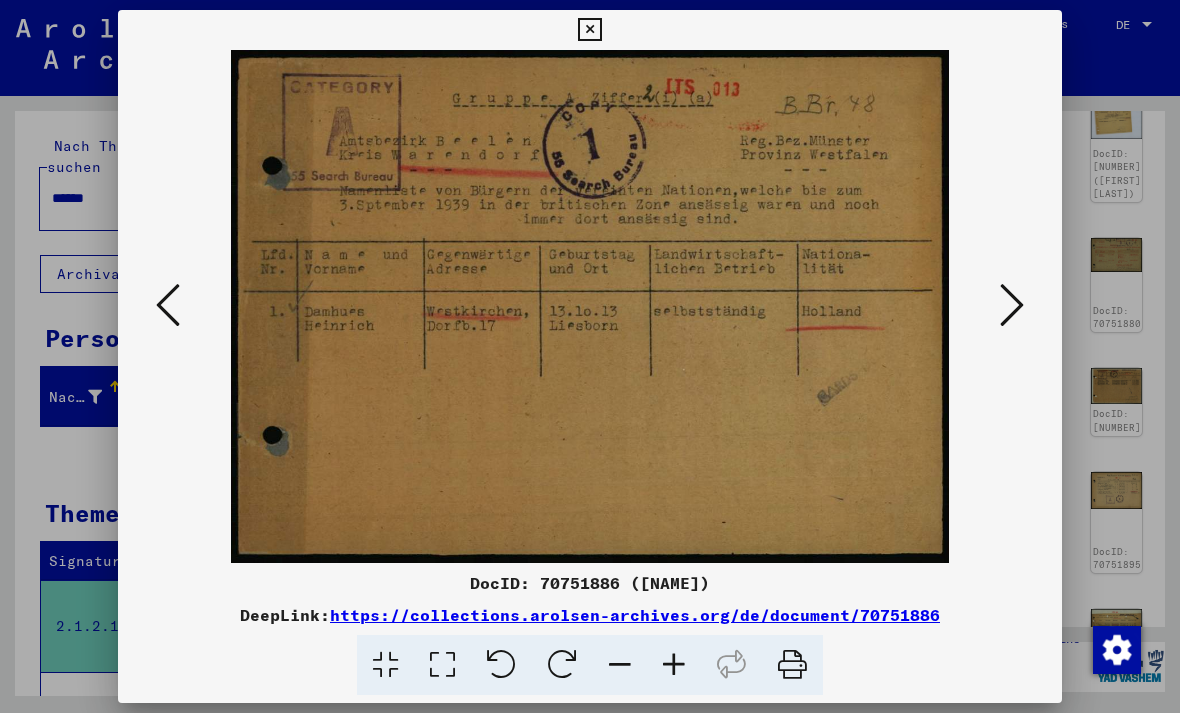 click at bounding box center [168, 306] 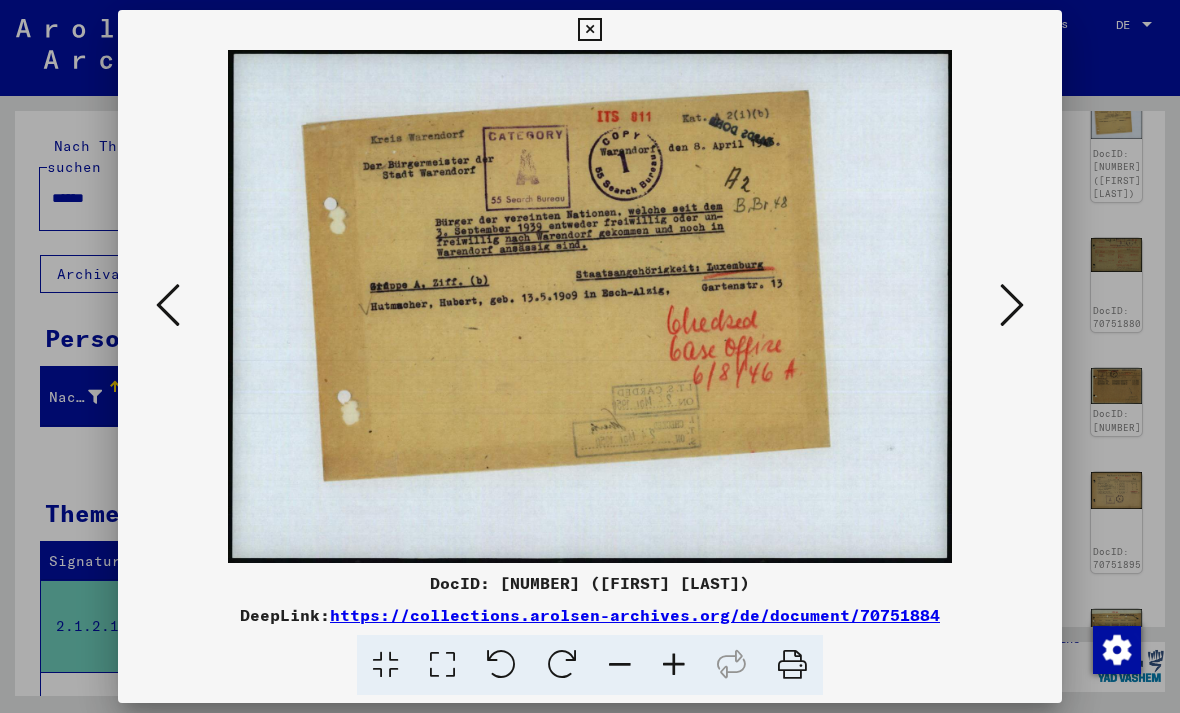click at bounding box center [168, 306] 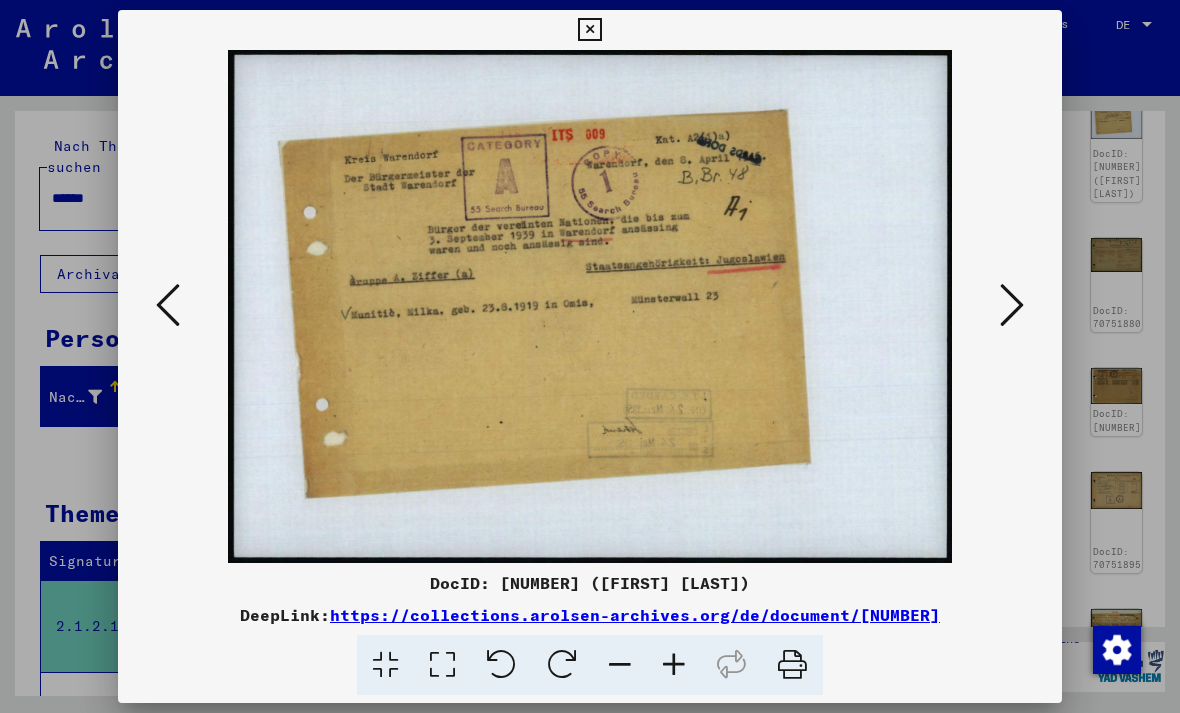 click at bounding box center [168, 306] 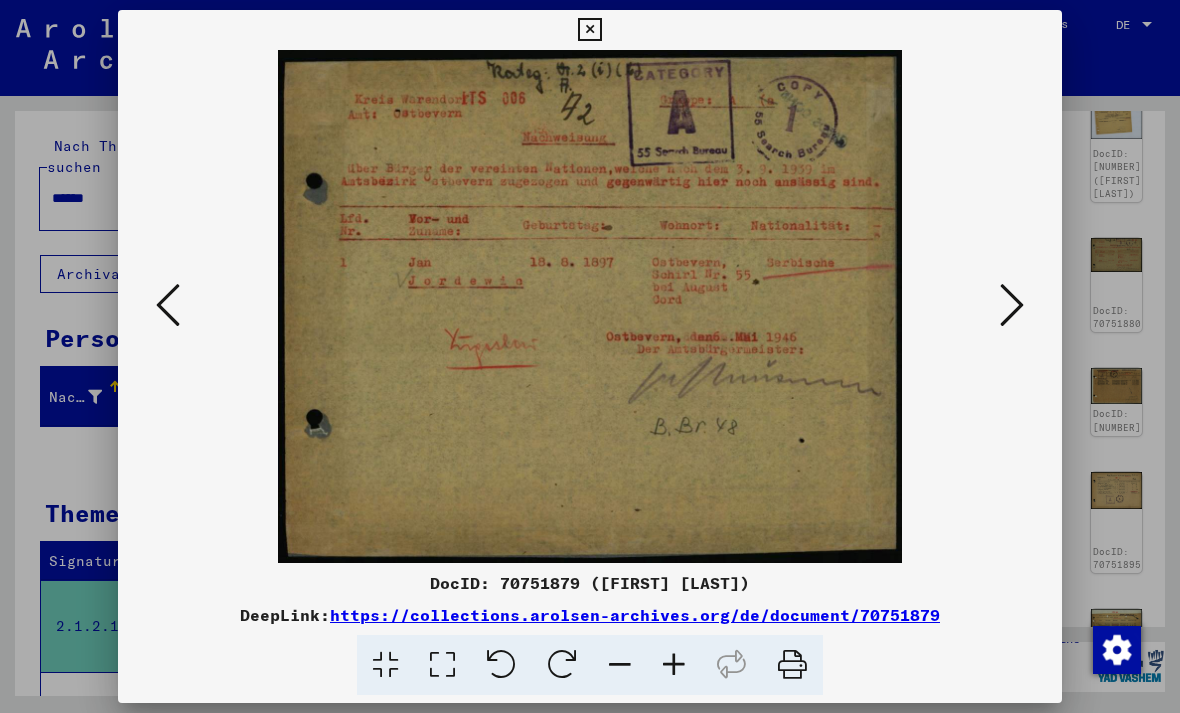 click at bounding box center (168, 305) 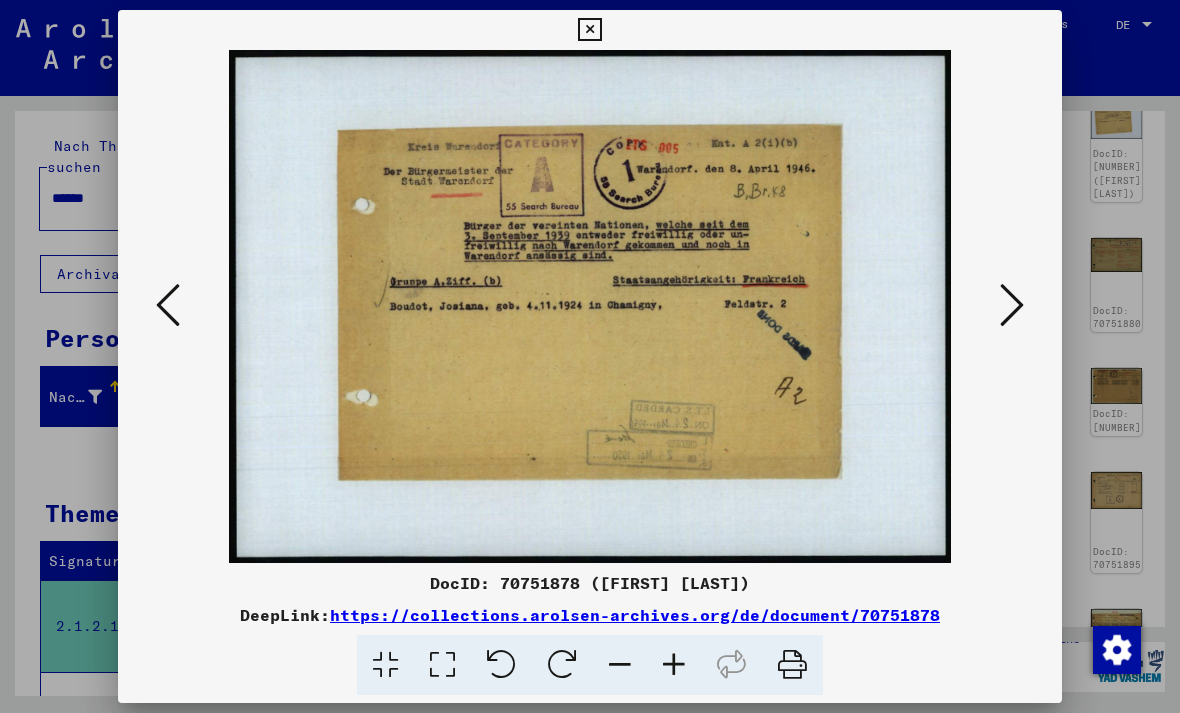 click at bounding box center (168, 305) 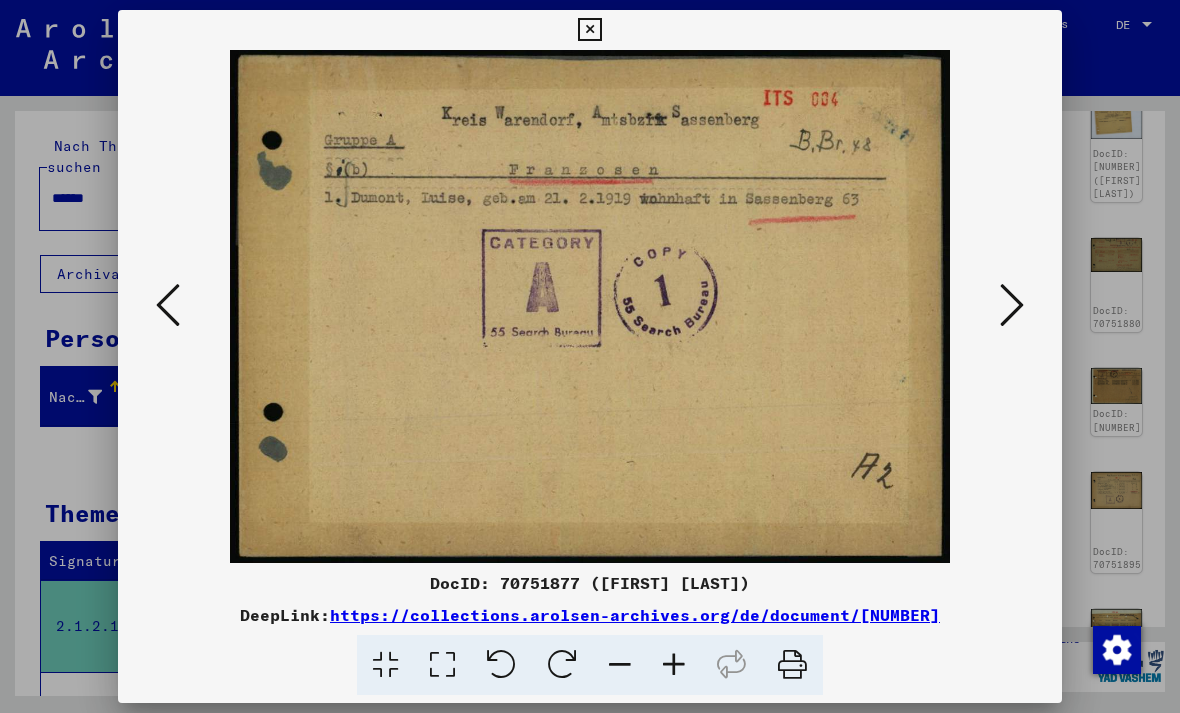 click at bounding box center [168, 306] 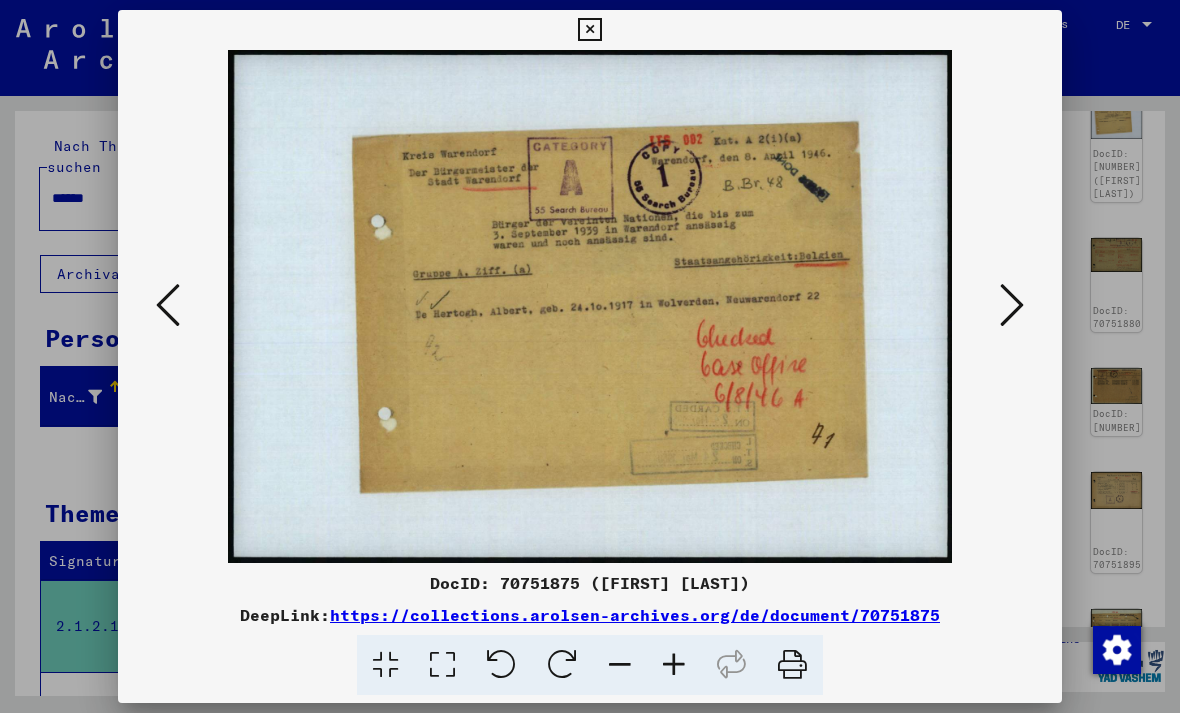 click at bounding box center (168, 306) 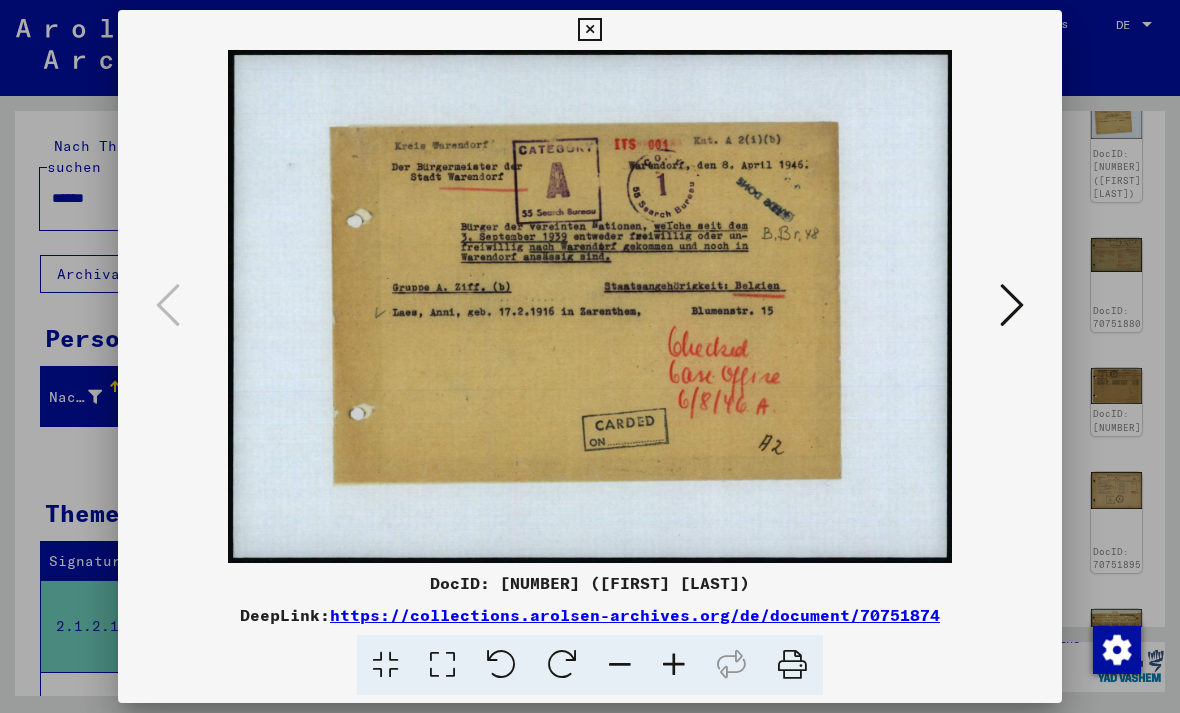 click at bounding box center [1012, 305] 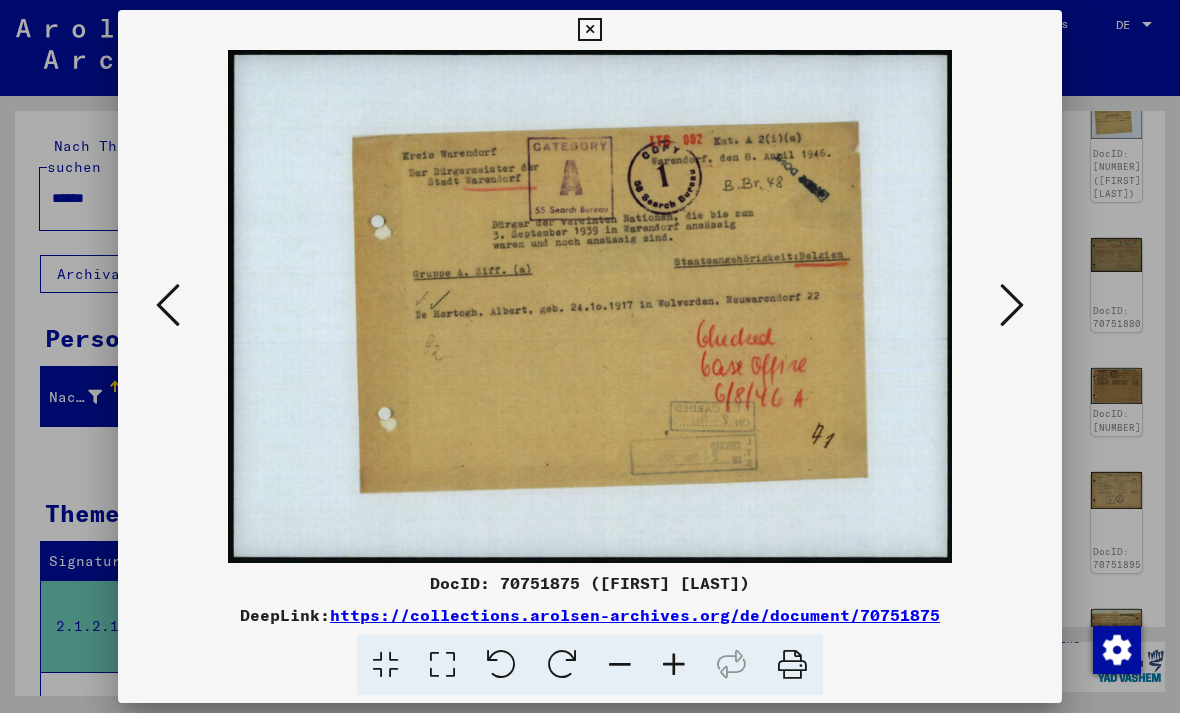 click at bounding box center (1012, 306) 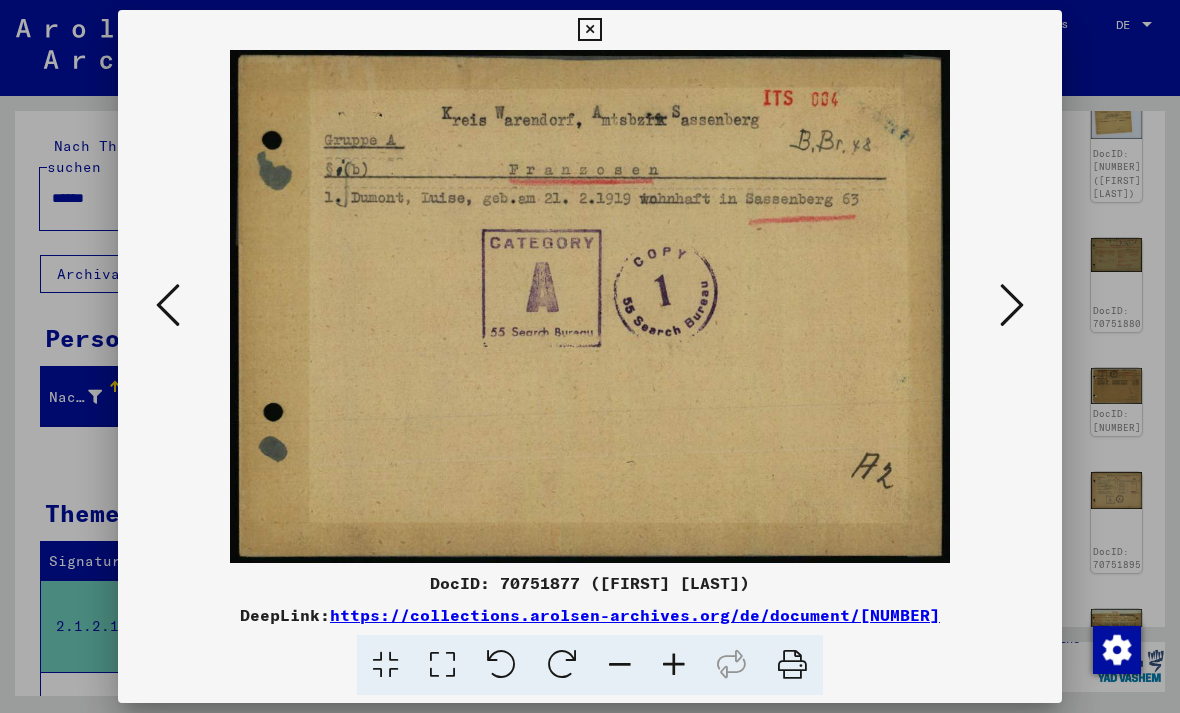 click at bounding box center [1012, 305] 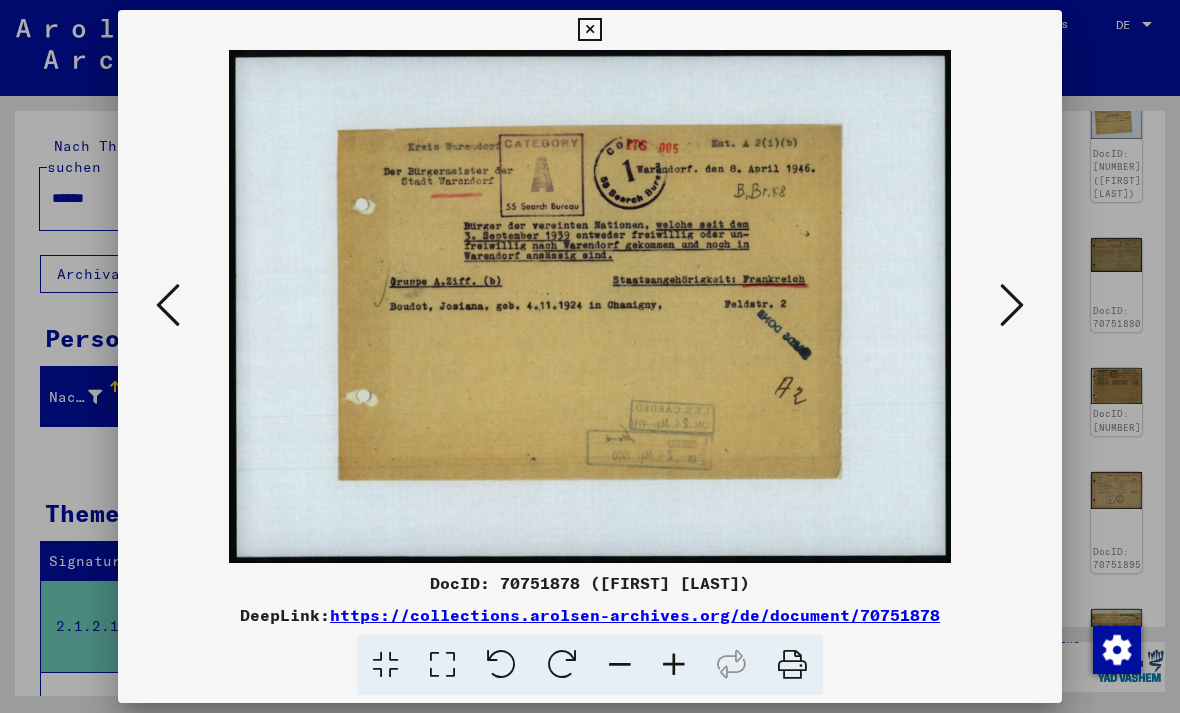 click at bounding box center (1012, 305) 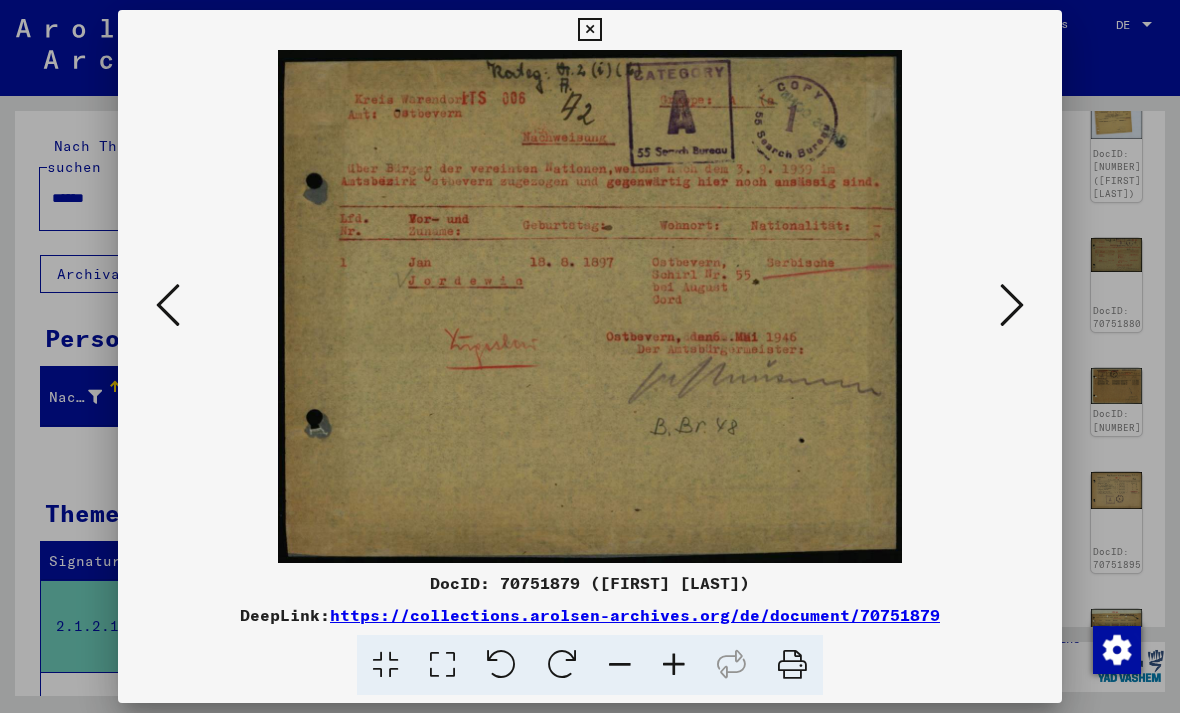 click at bounding box center (590, 306) 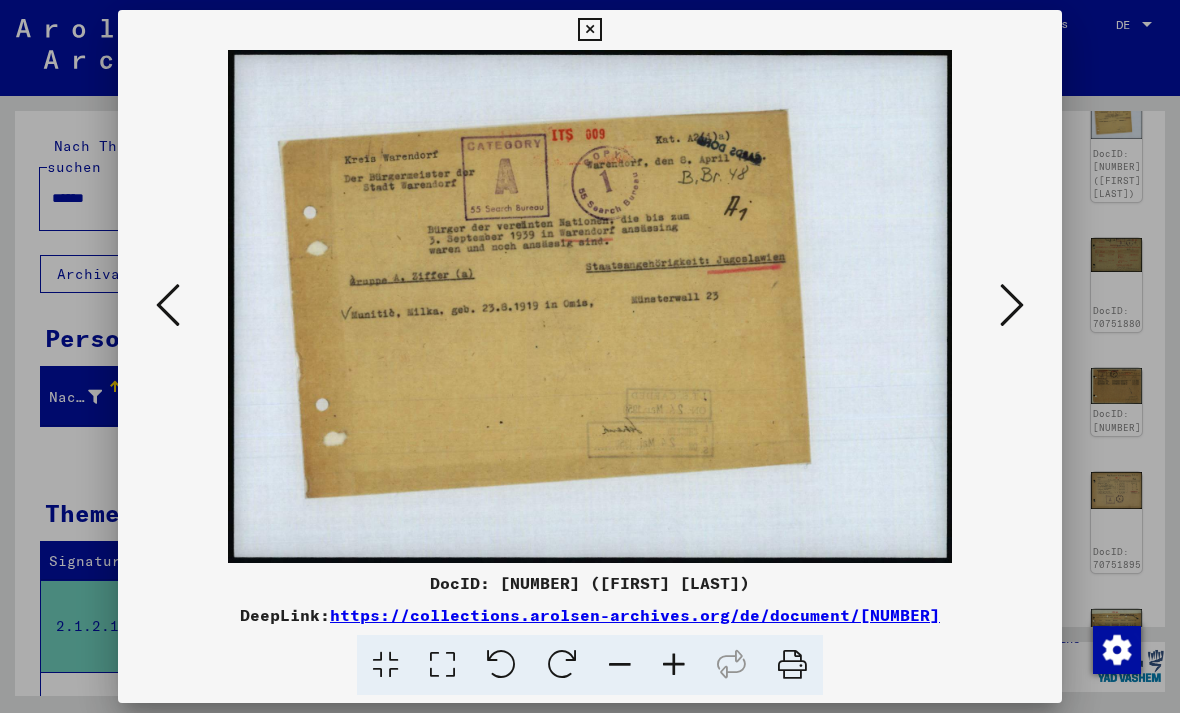 click at bounding box center (1012, 305) 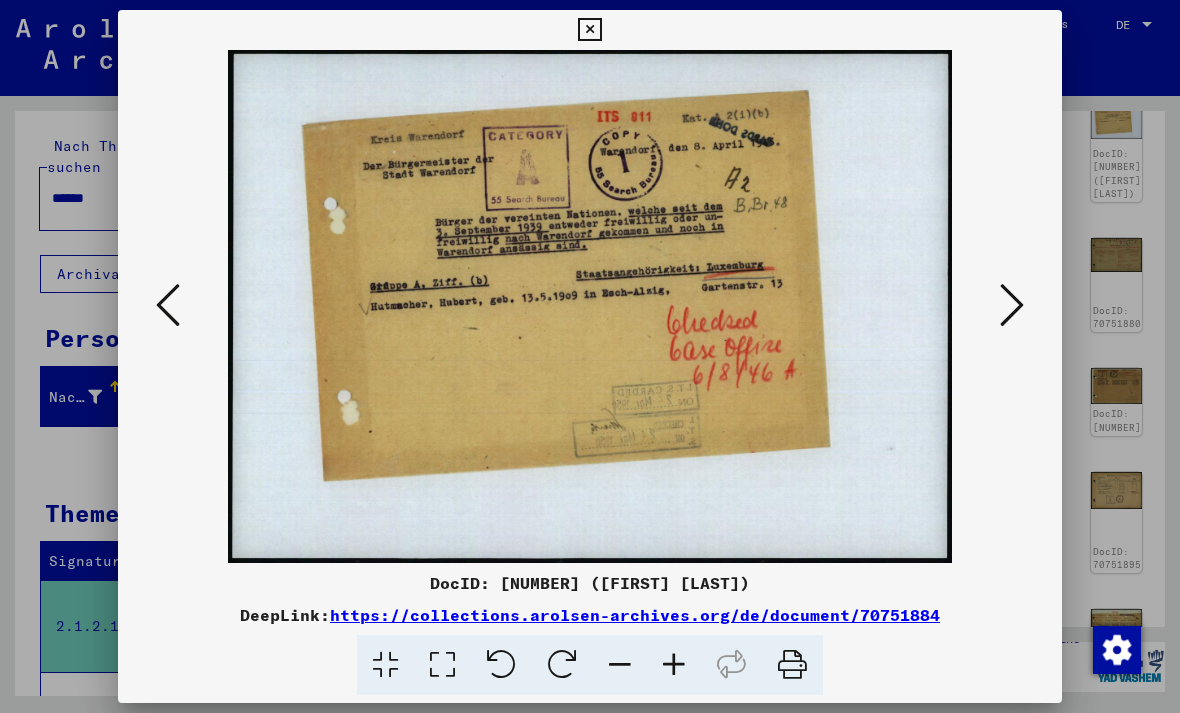 click at bounding box center (1012, 305) 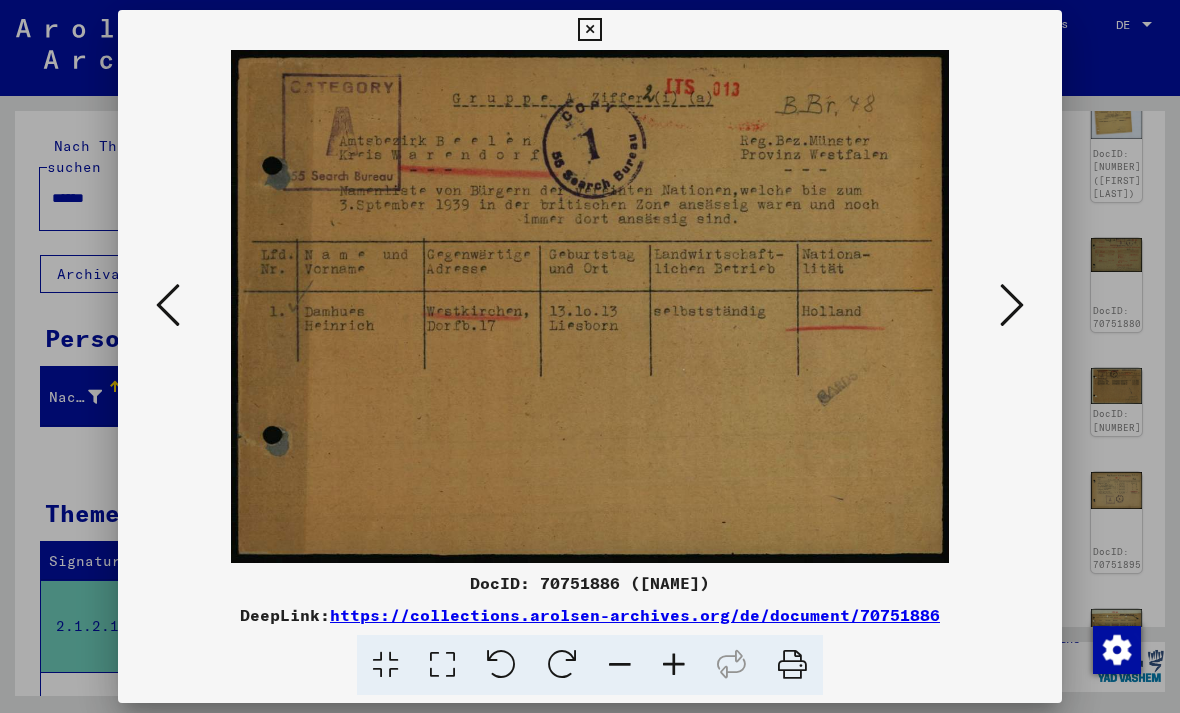 click at bounding box center (1012, 305) 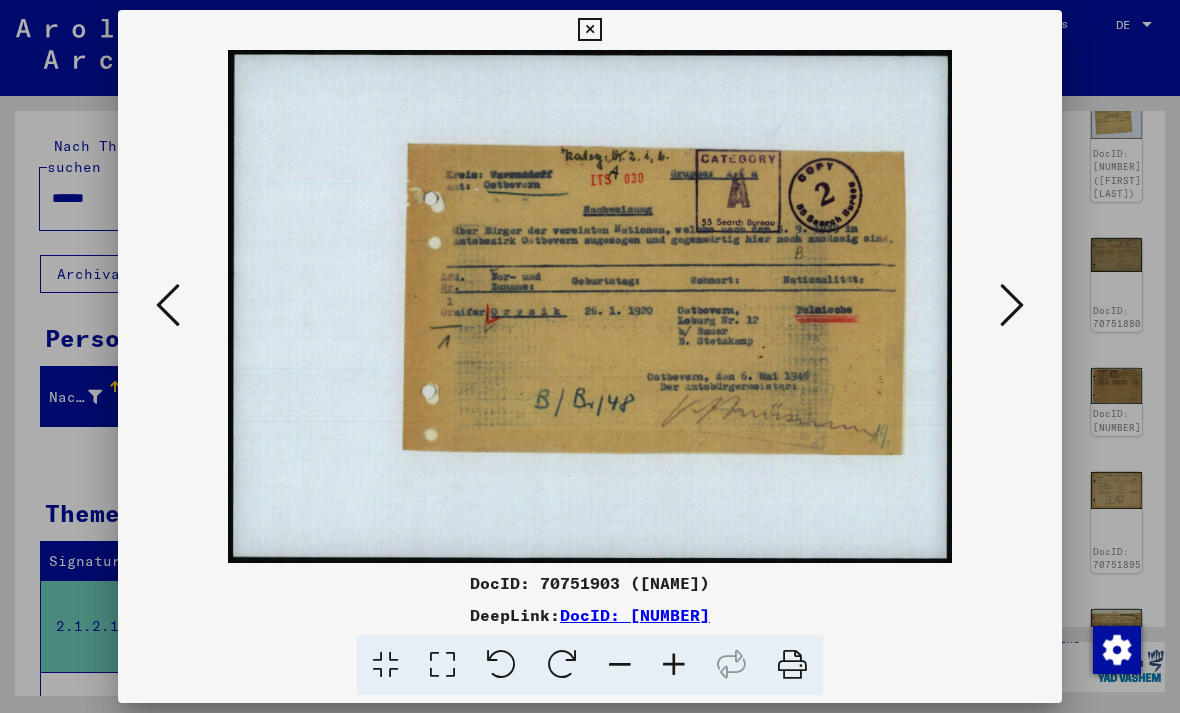 click at bounding box center [590, 306] 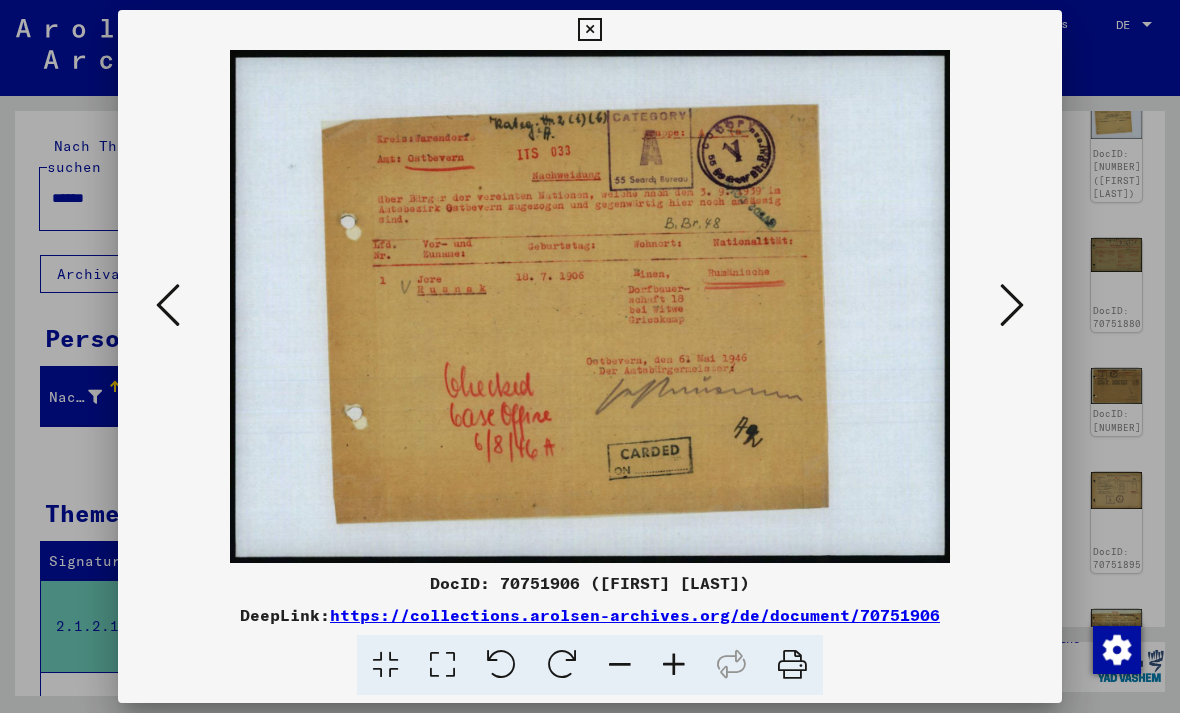 click at bounding box center (1012, 305) 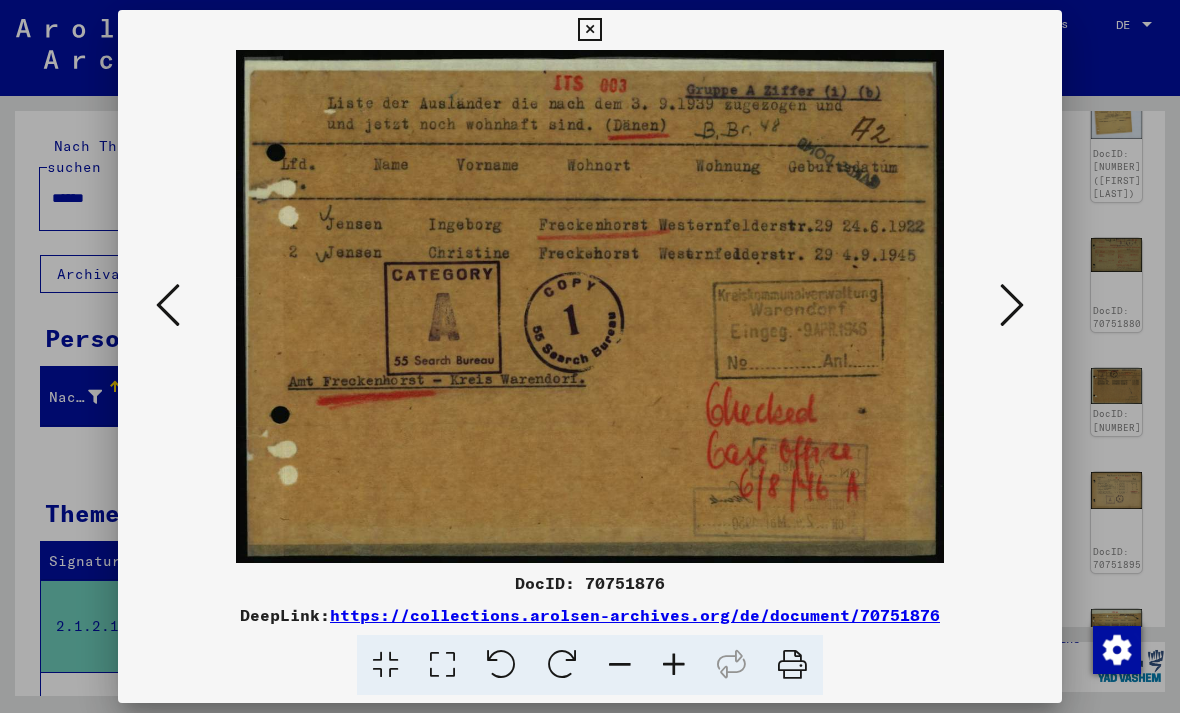 click at bounding box center (1012, 305) 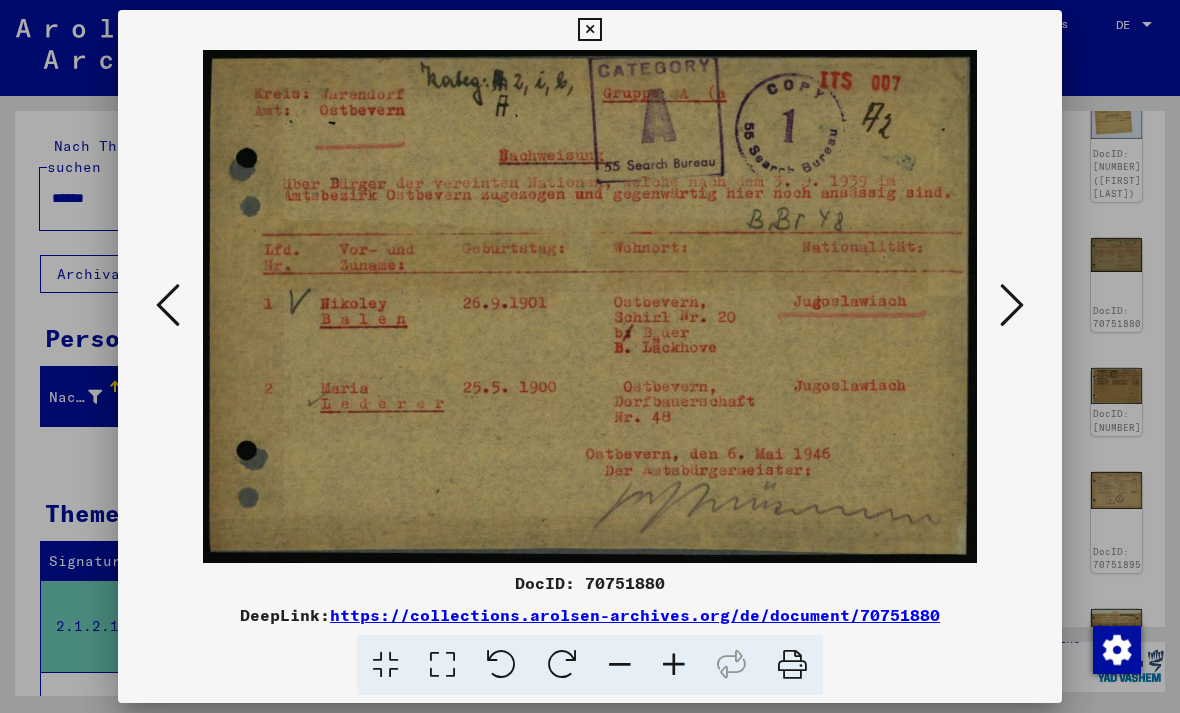 click at bounding box center (1012, 305) 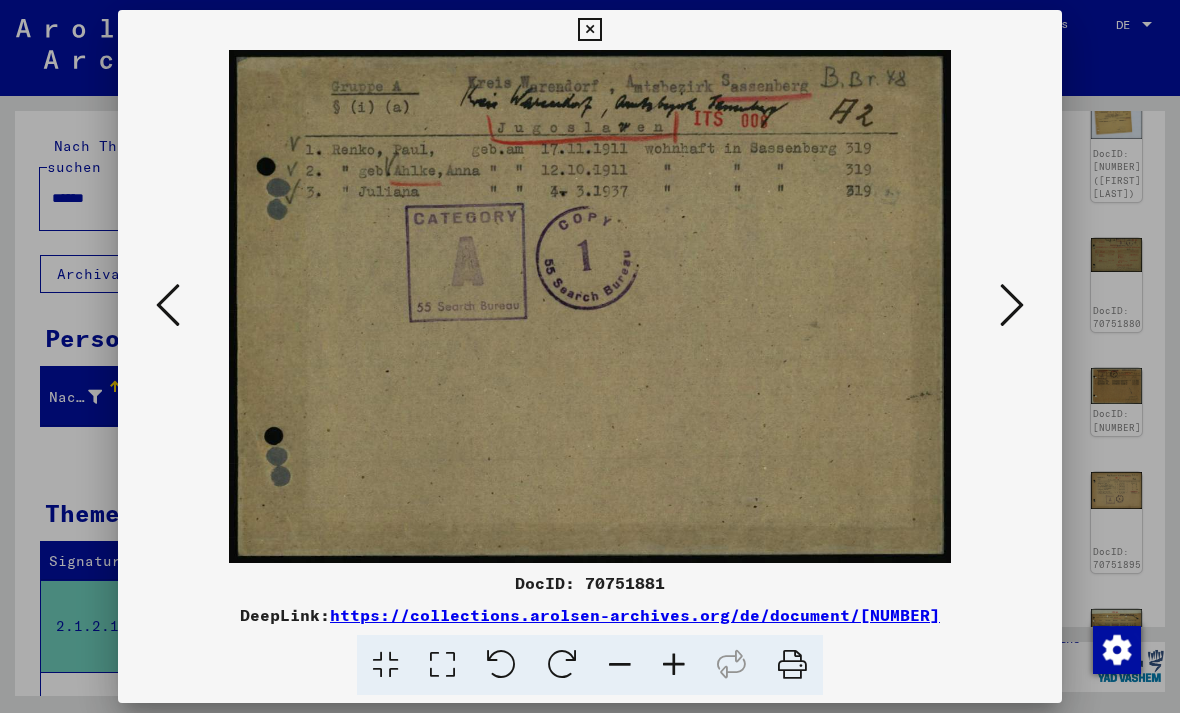 click at bounding box center [1012, 305] 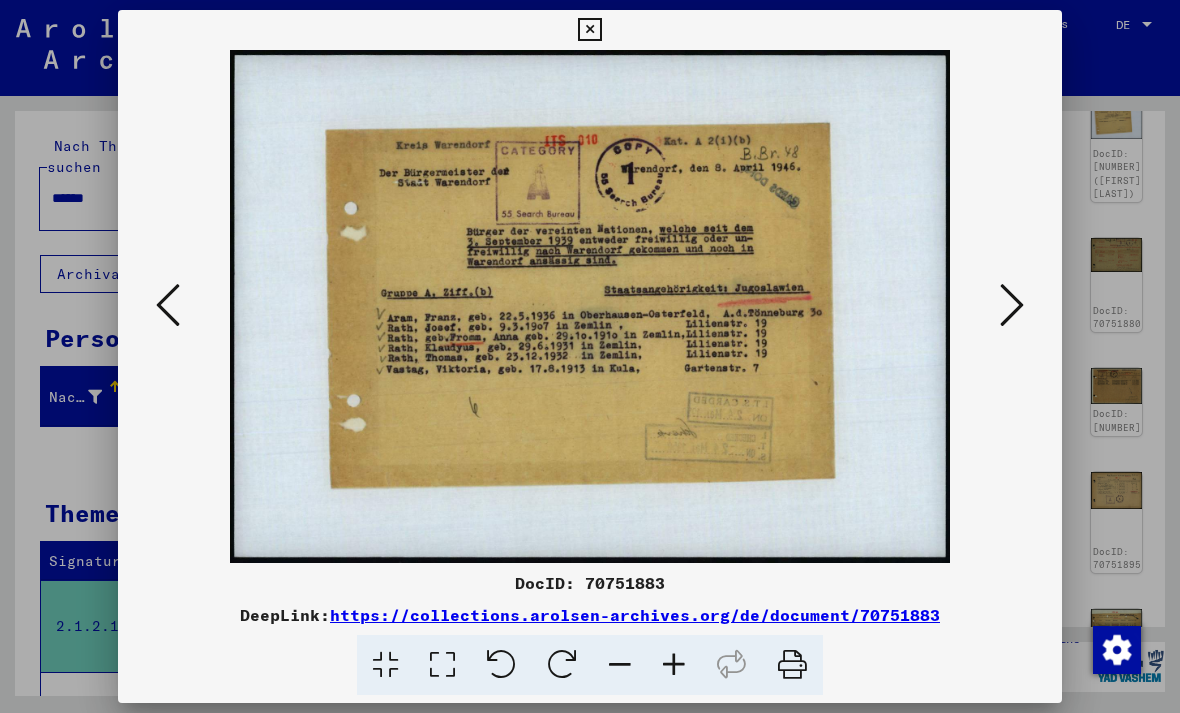 click at bounding box center (1012, 306) 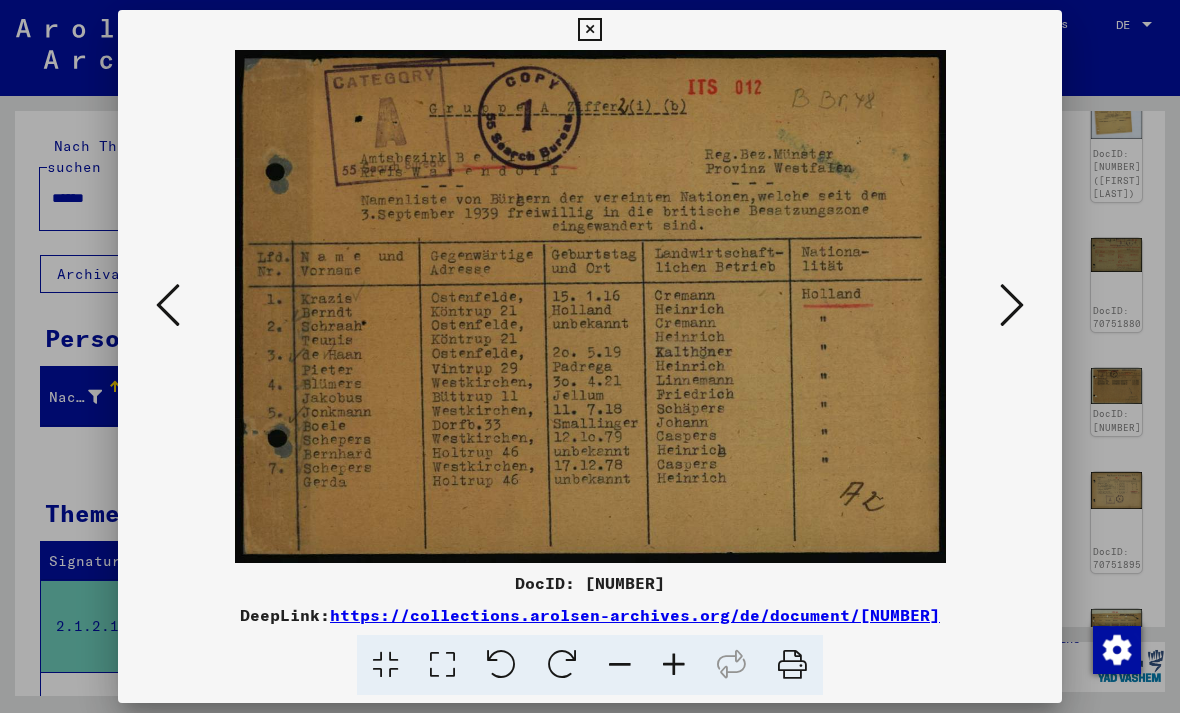 click at bounding box center [1012, 305] 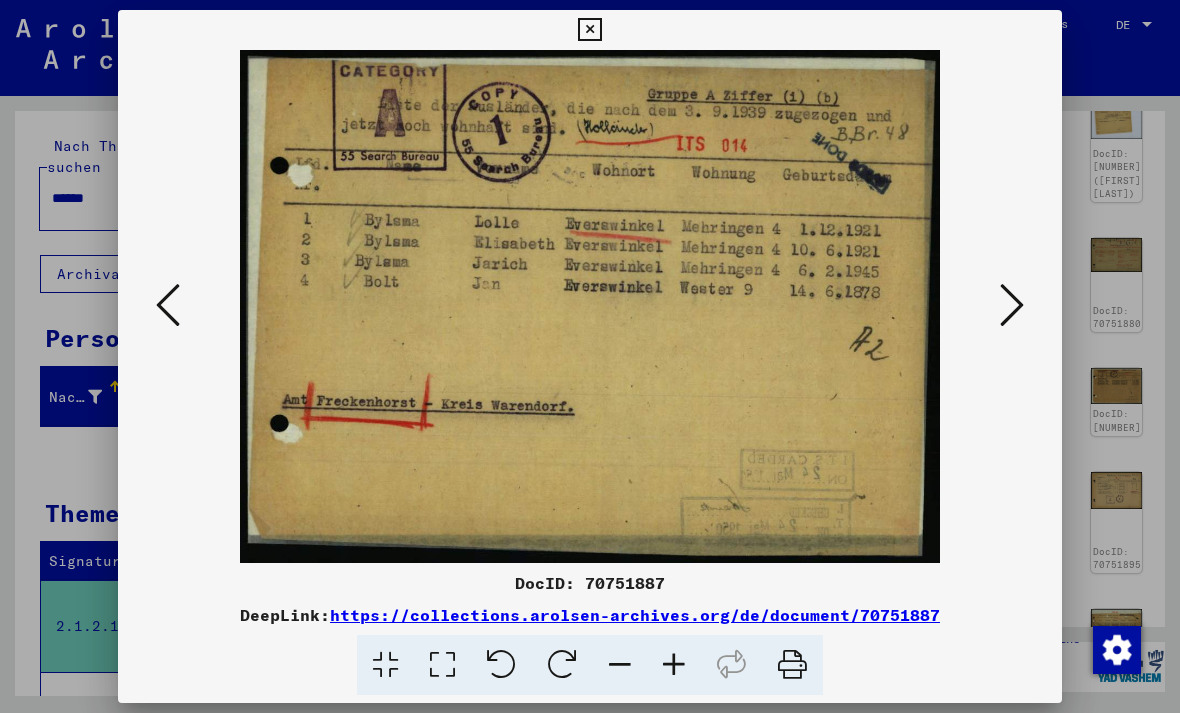 click at bounding box center (168, 306) 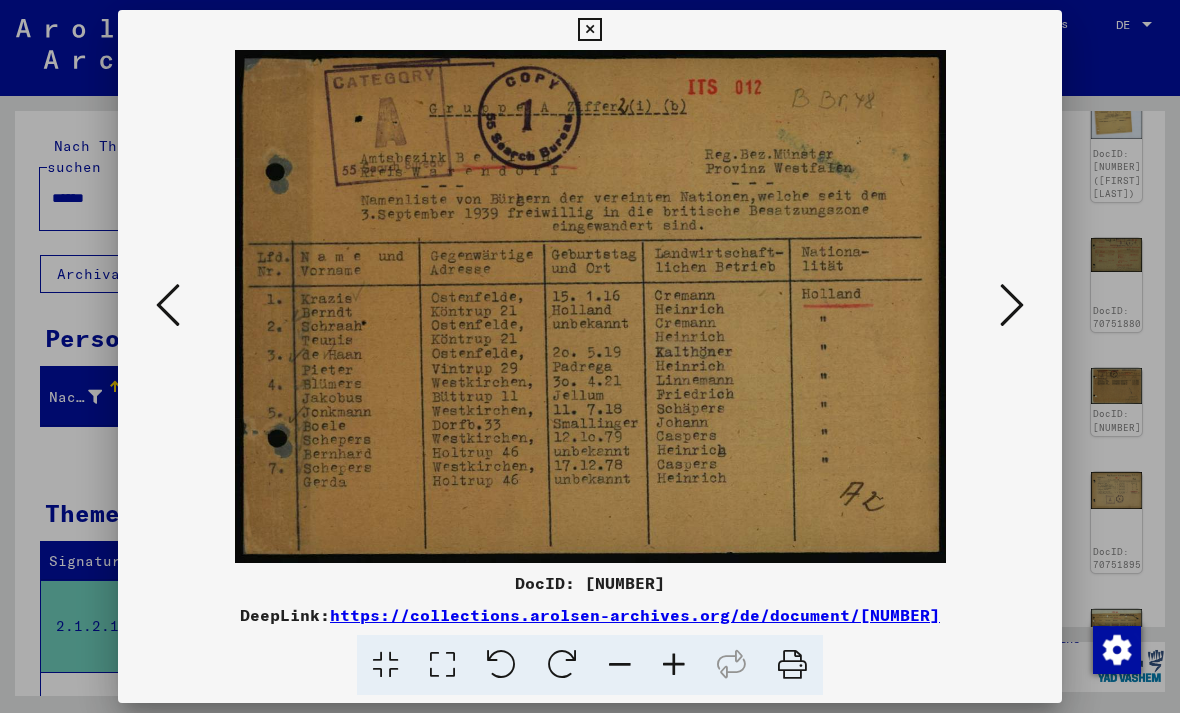 click at bounding box center [590, 306] 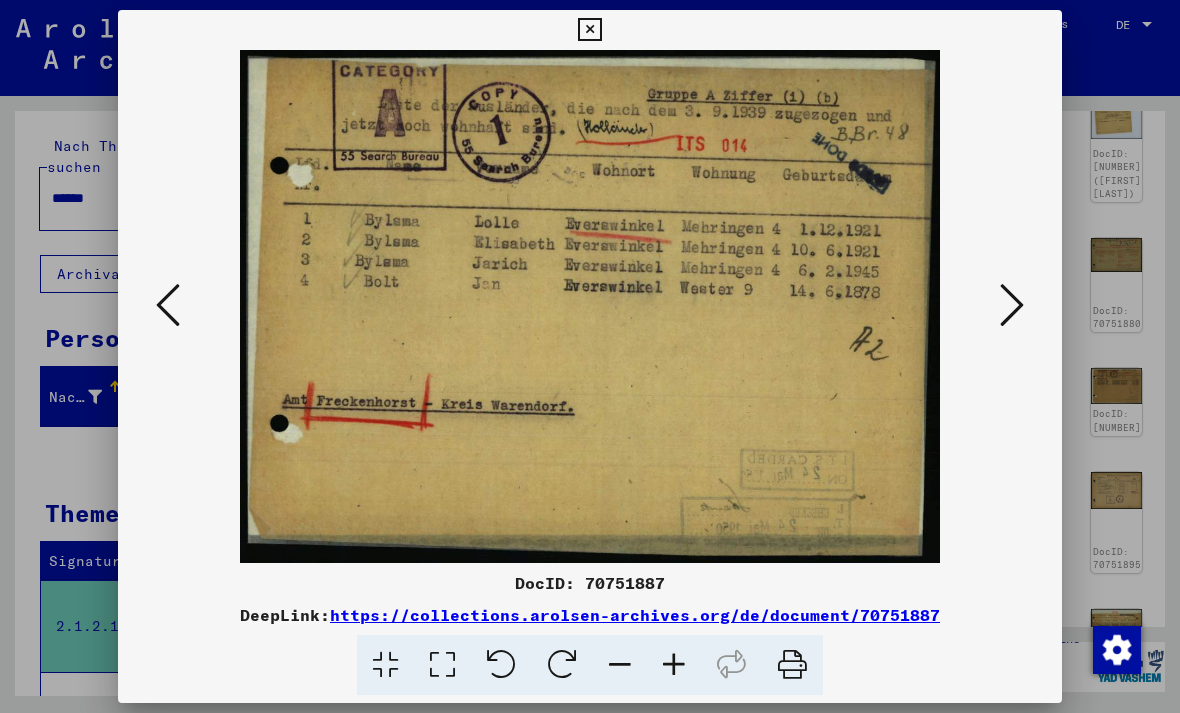 click at bounding box center [1012, 305] 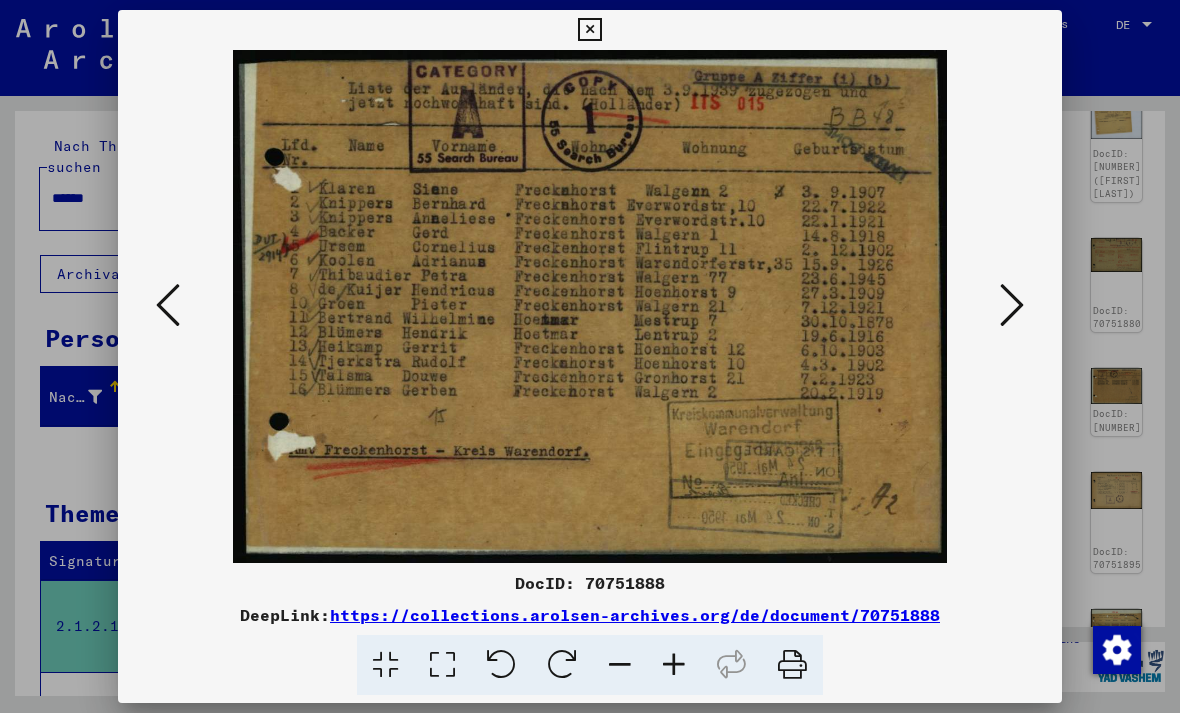click at bounding box center [590, 306] 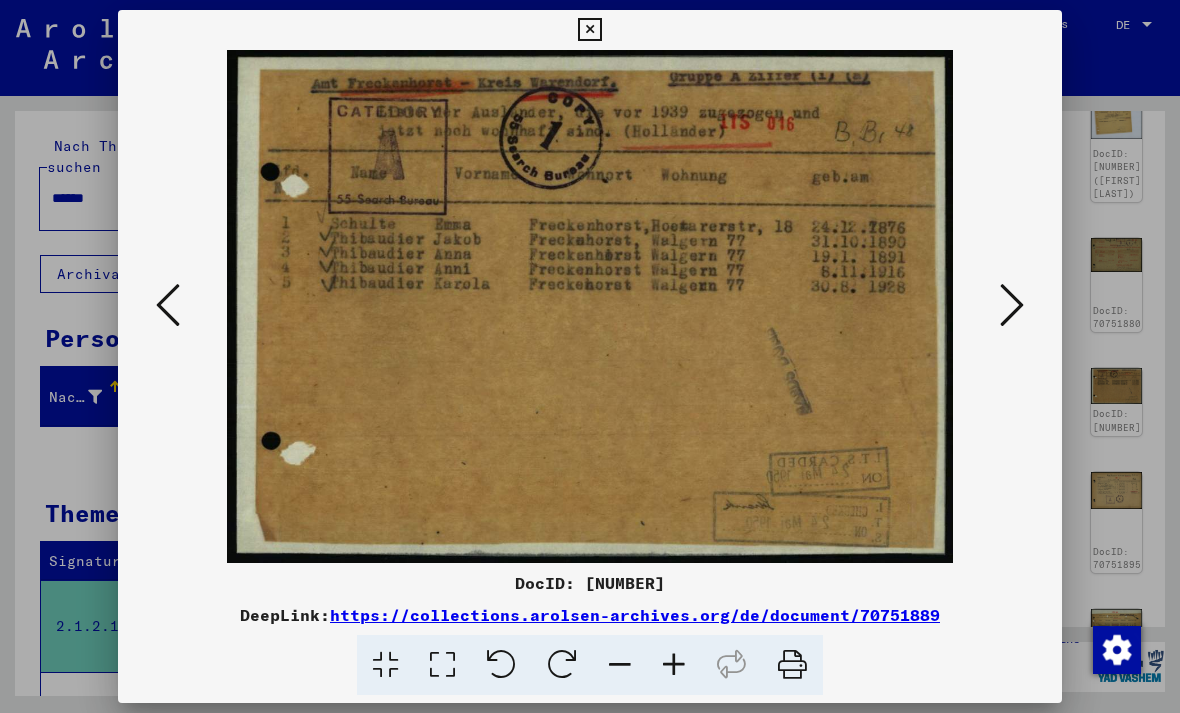 click at bounding box center [1012, 305] 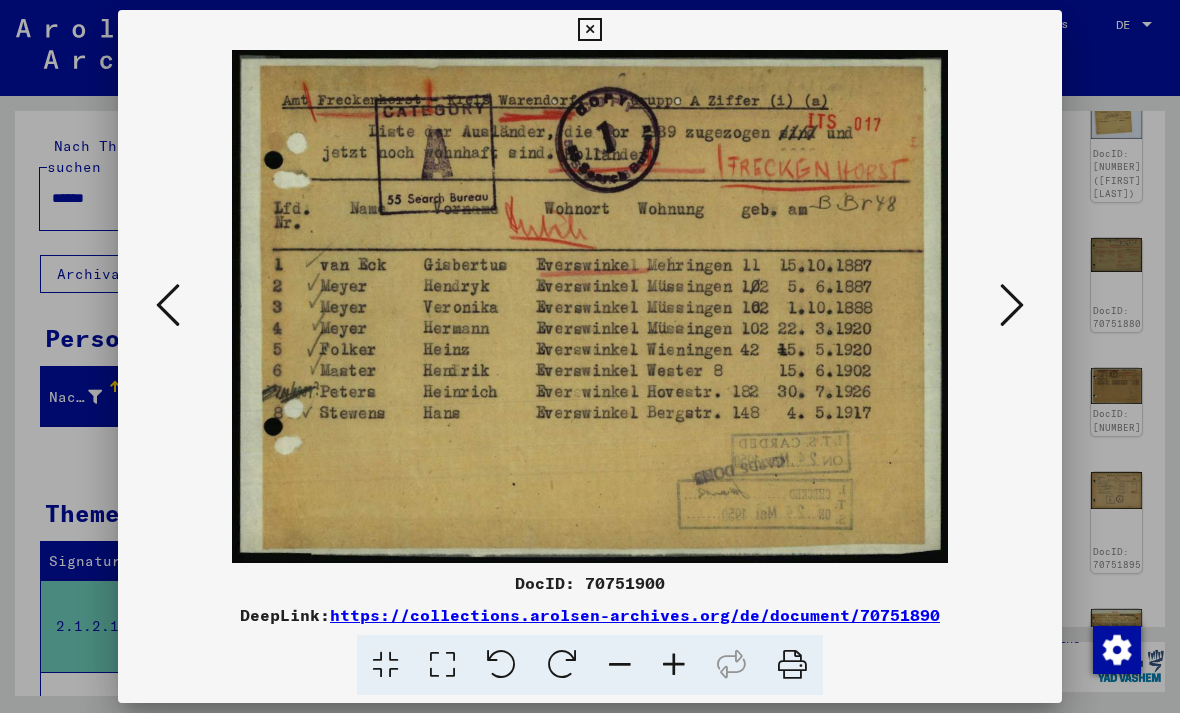 click at bounding box center [1012, 305] 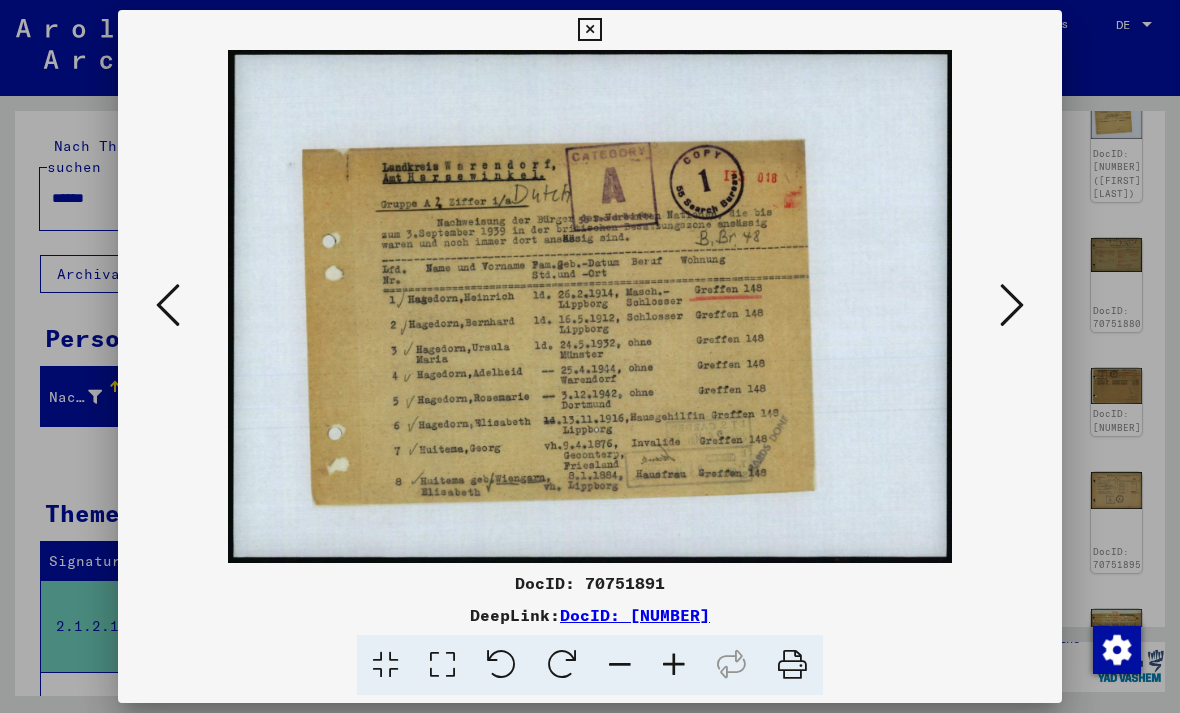 click at bounding box center [1012, 305] 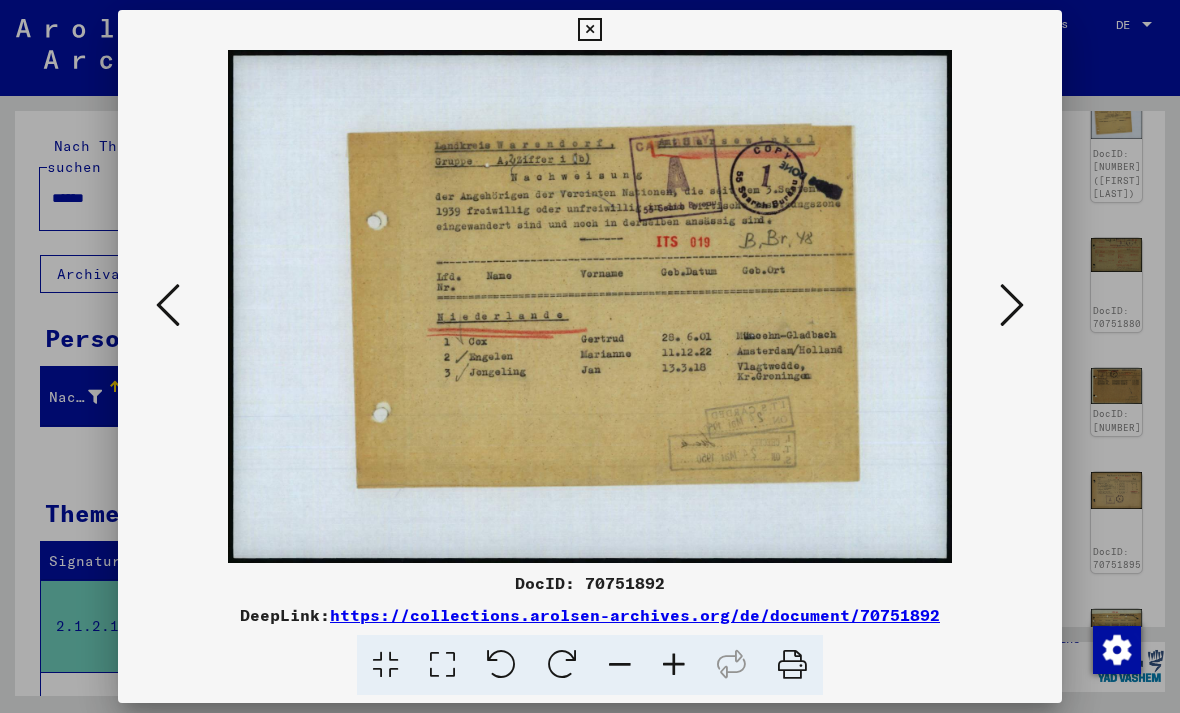 click at bounding box center (1012, 306) 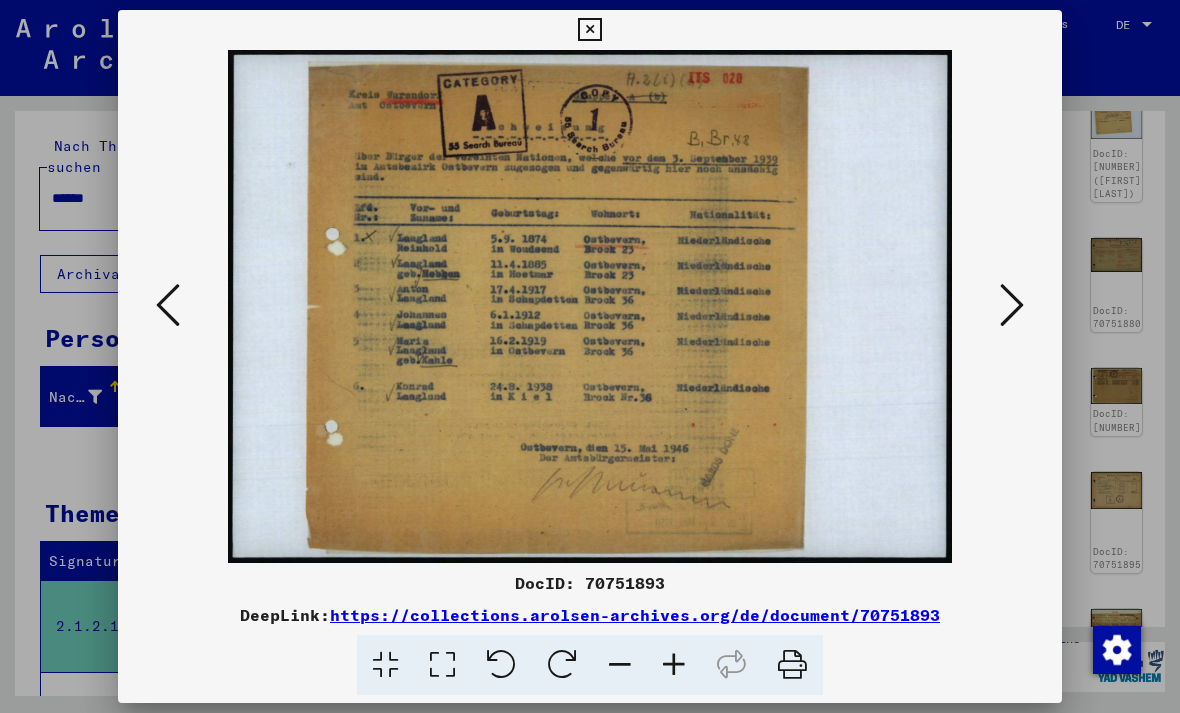 click at bounding box center [1012, 305] 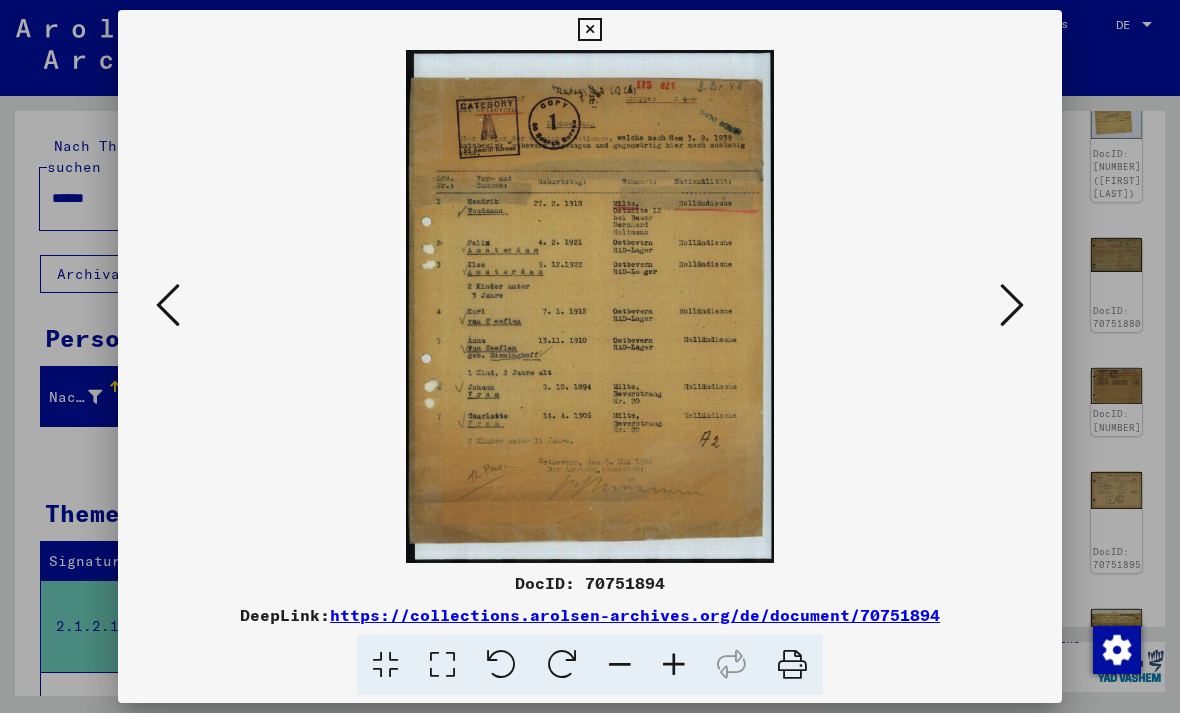 click at bounding box center (1012, 305) 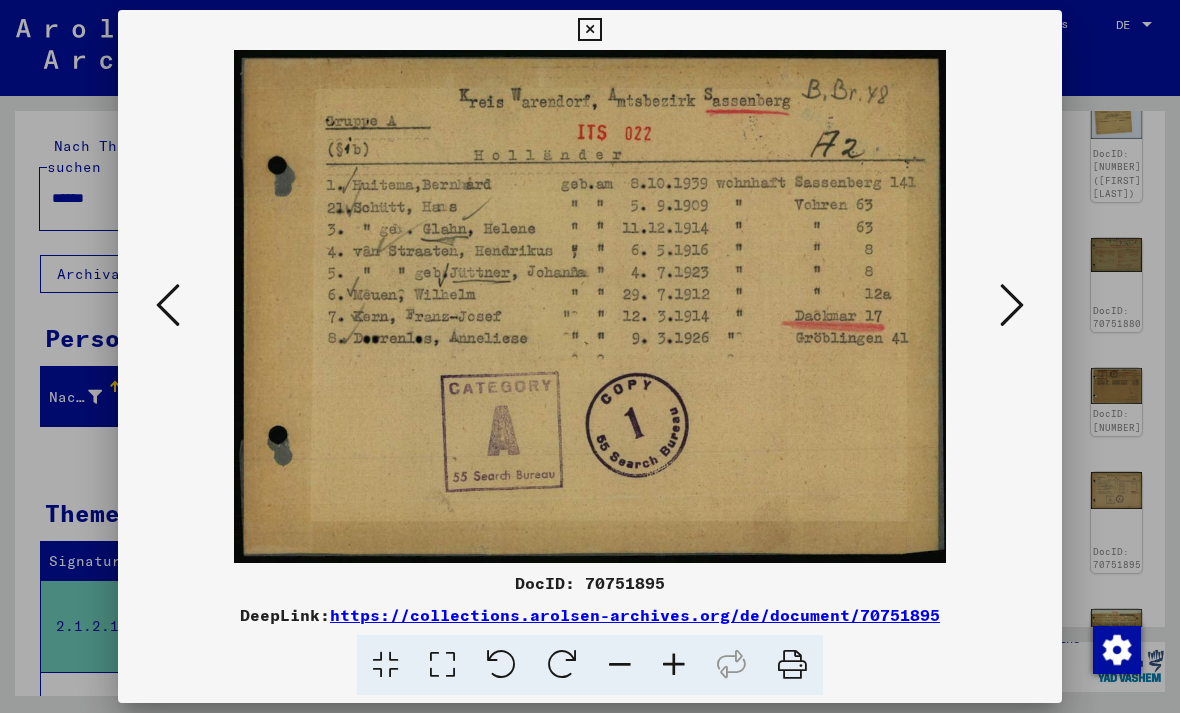 click at bounding box center [1012, 305] 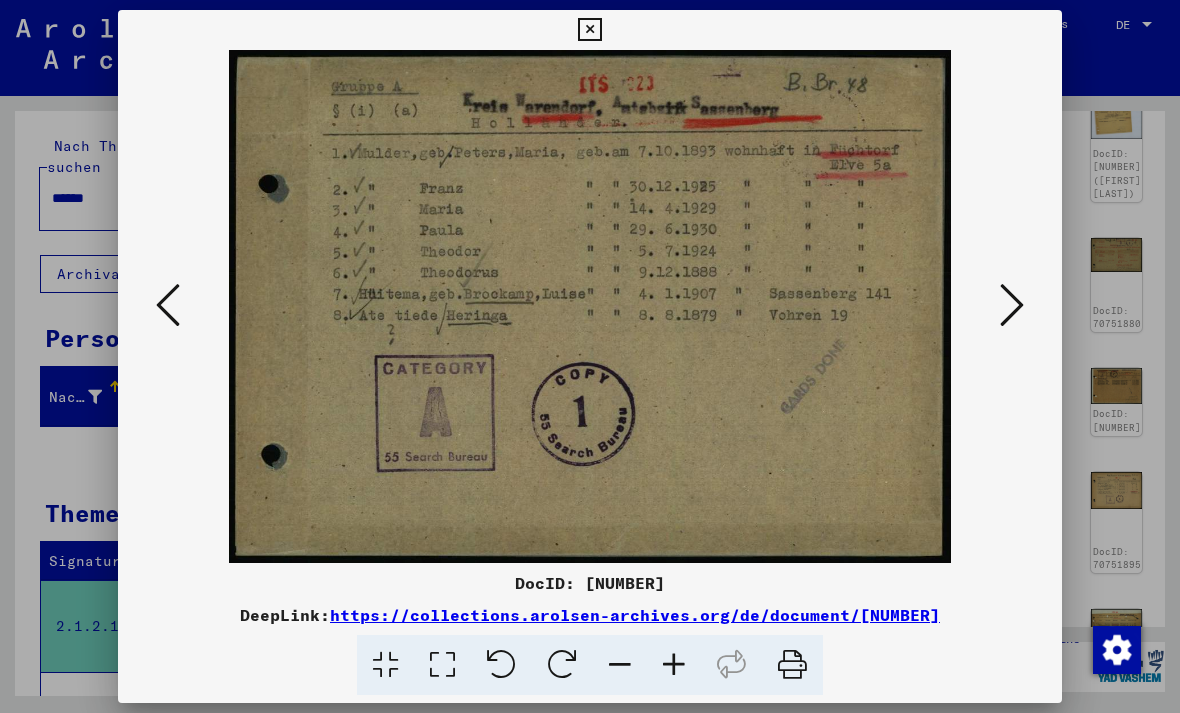 click at bounding box center [1012, 305] 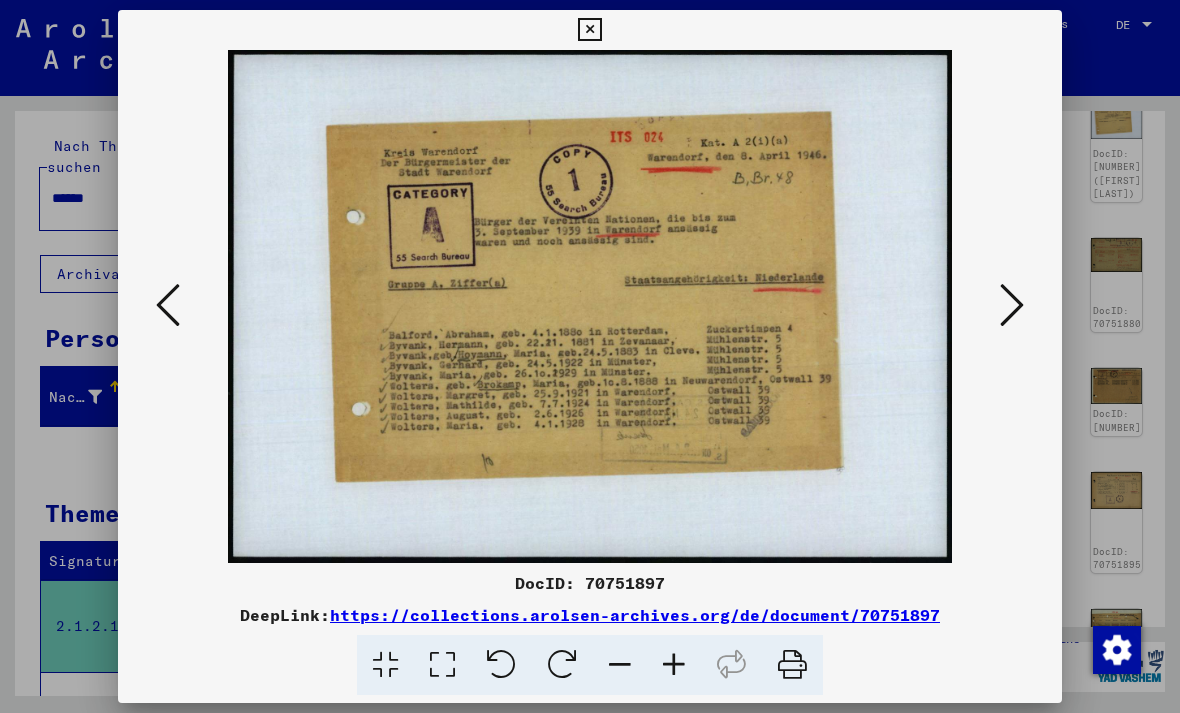 click at bounding box center (1012, 305) 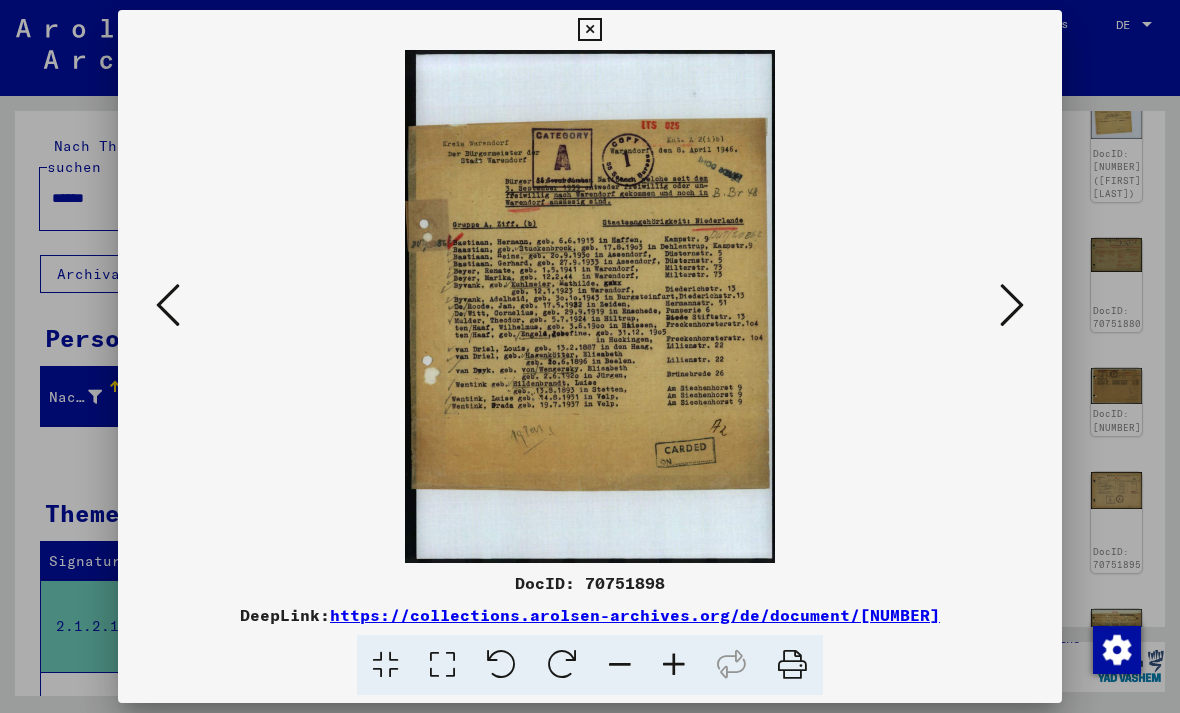 click at bounding box center (1012, 305) 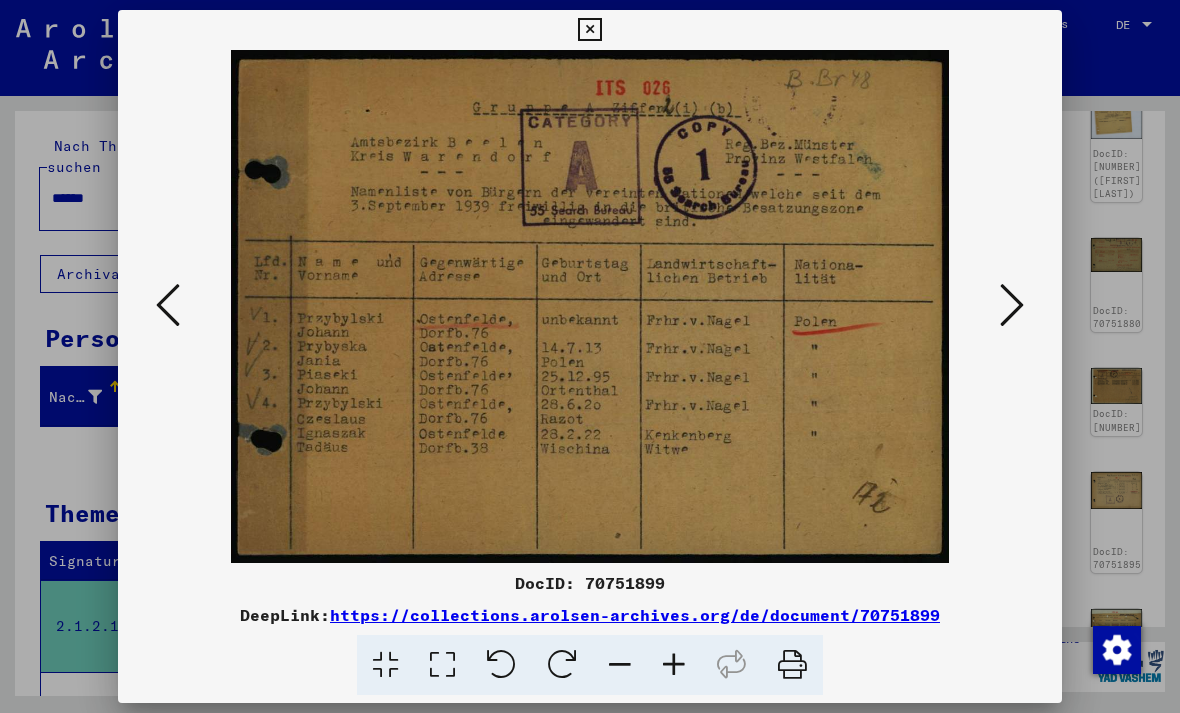 click at bounding box center (1012, 305) 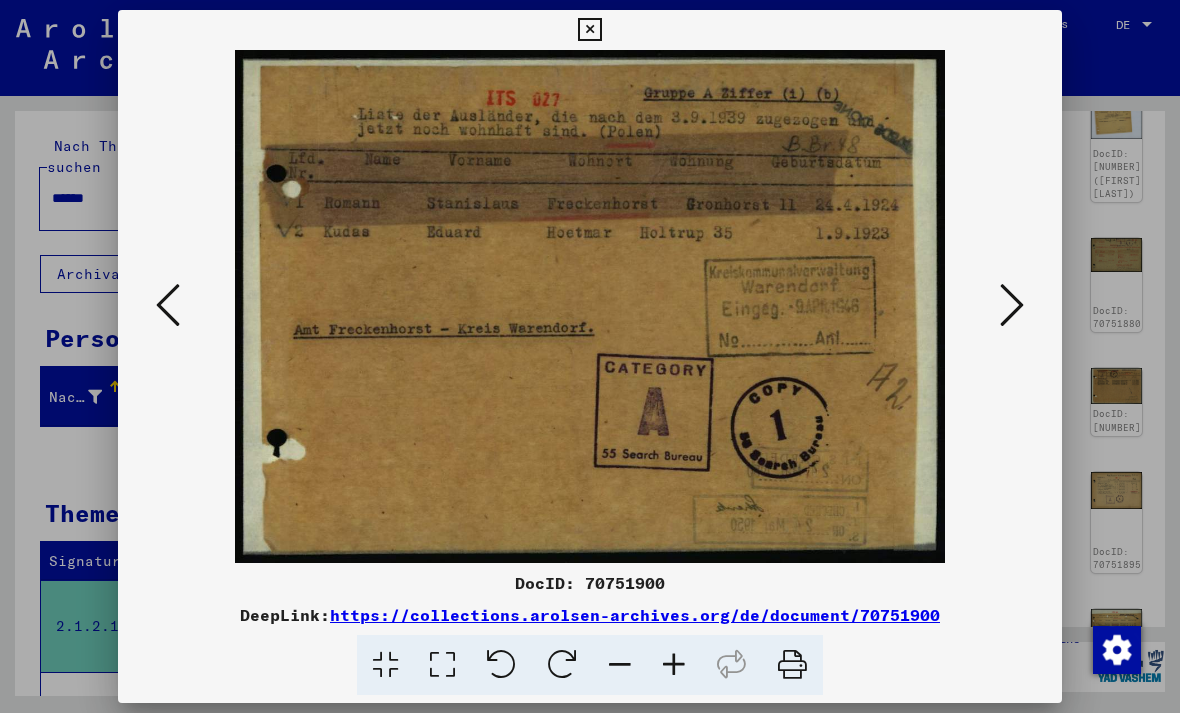 click at bounding box center (1012, 305) 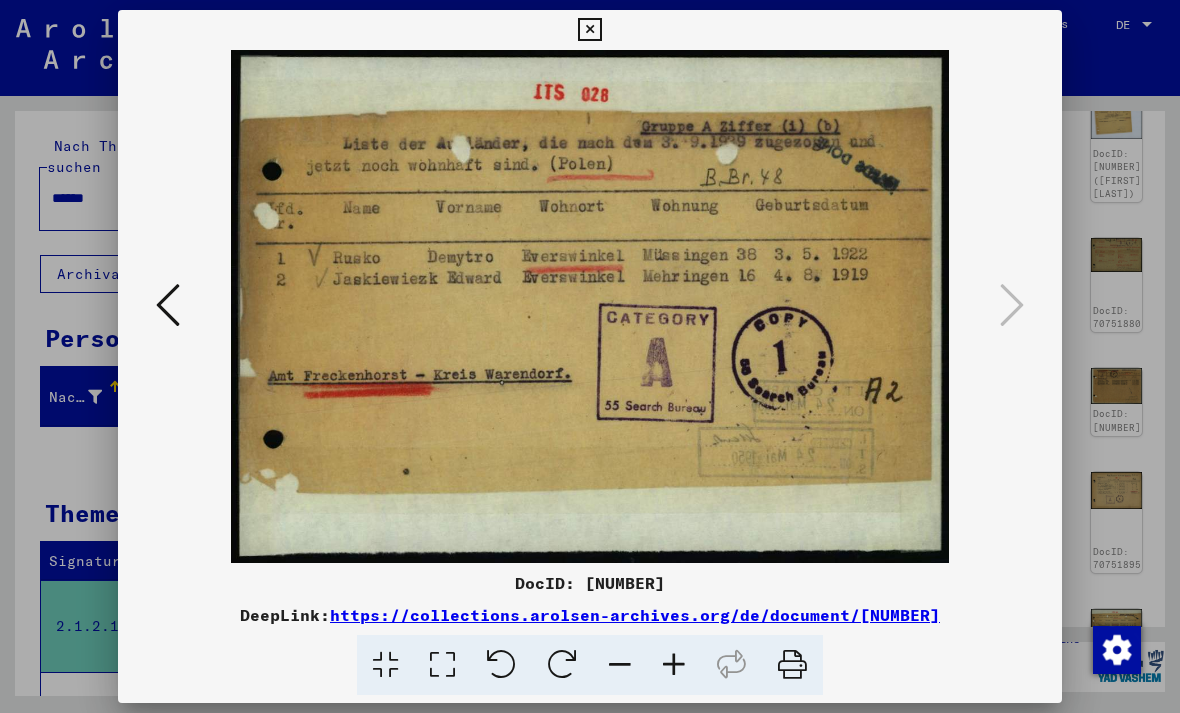 click at bounding box center (589, 30) 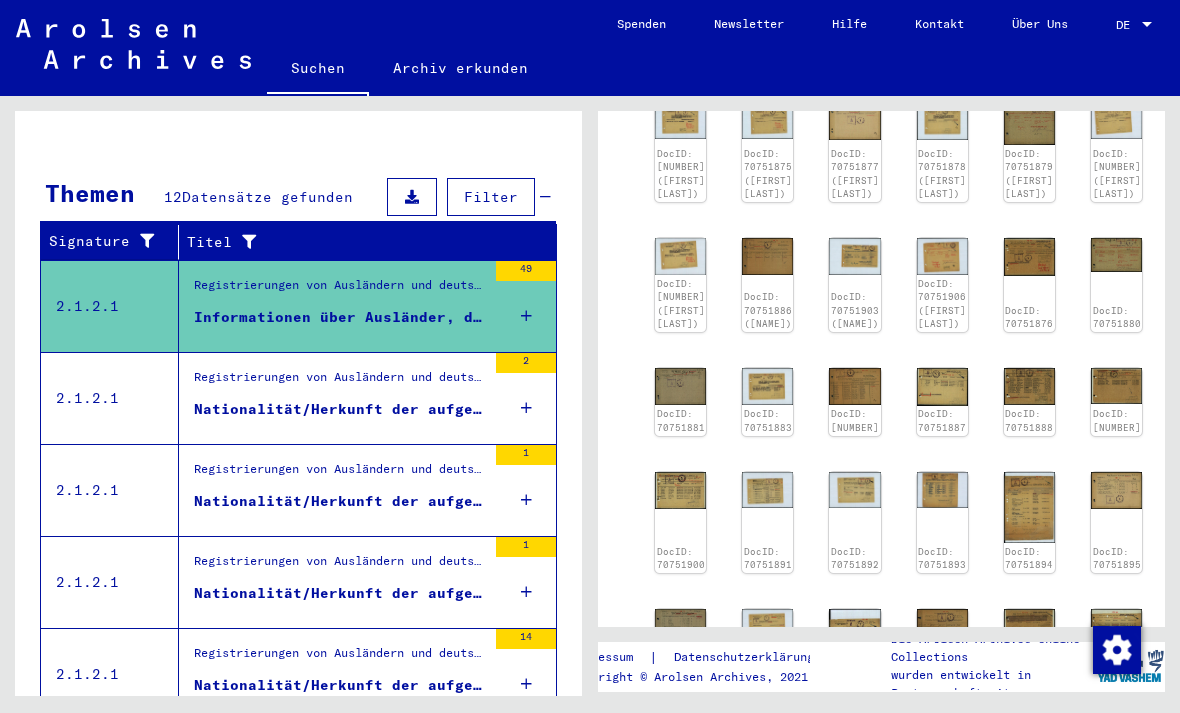scroll, scrollTop: 319, scrollLeft: 0, axis: vertical 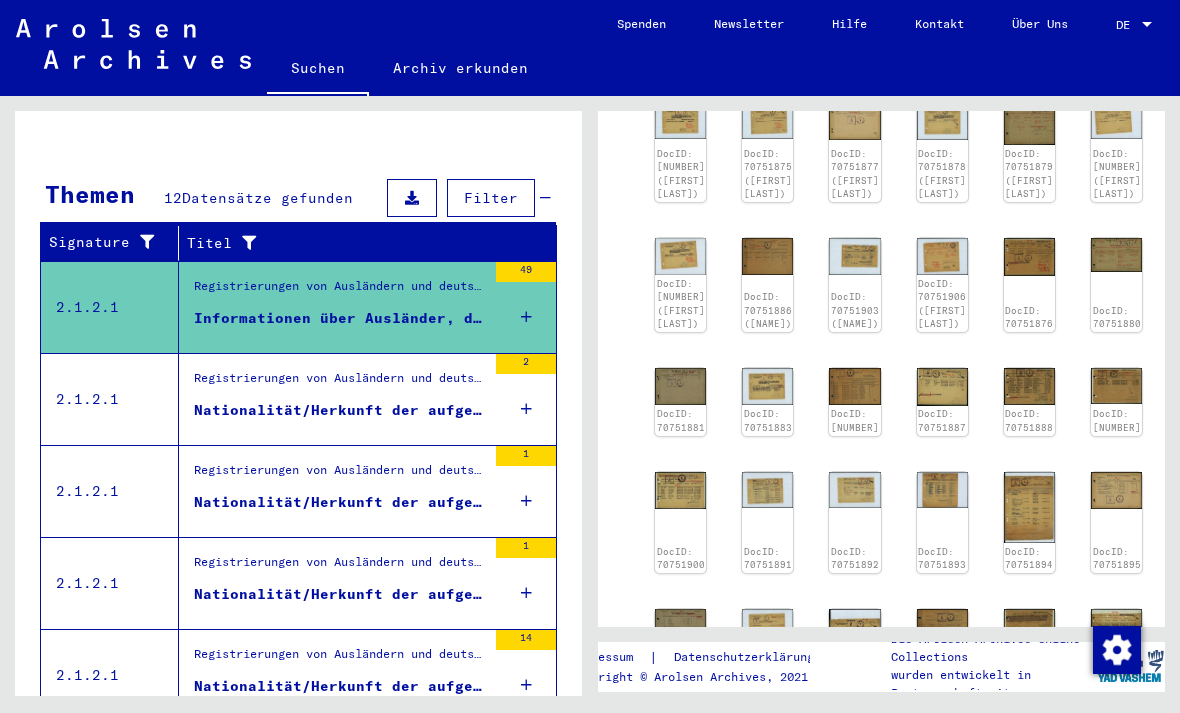 click on "Nationalität/Herkunft der aufgeführten Personen: Belgisch" at bounding box center (340, 318) 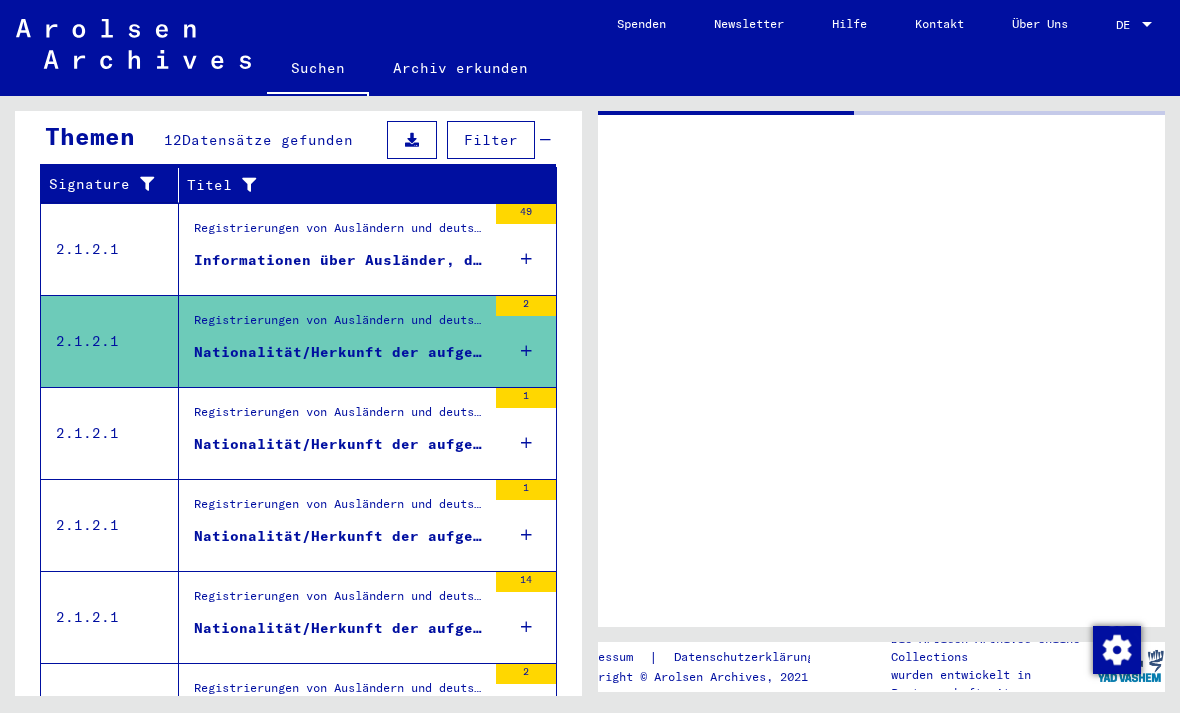 scroll, scrollTop: 0, scrollLeft: 0, axis: both 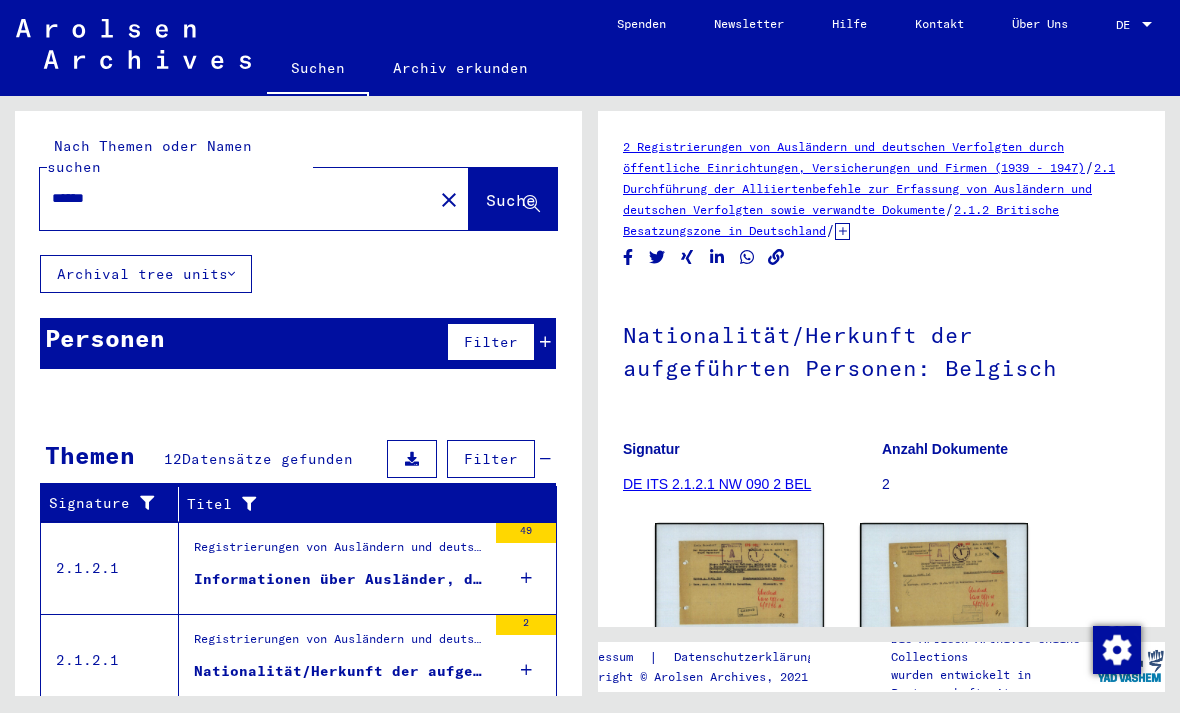click on "close" at bounding box center [449, 199] 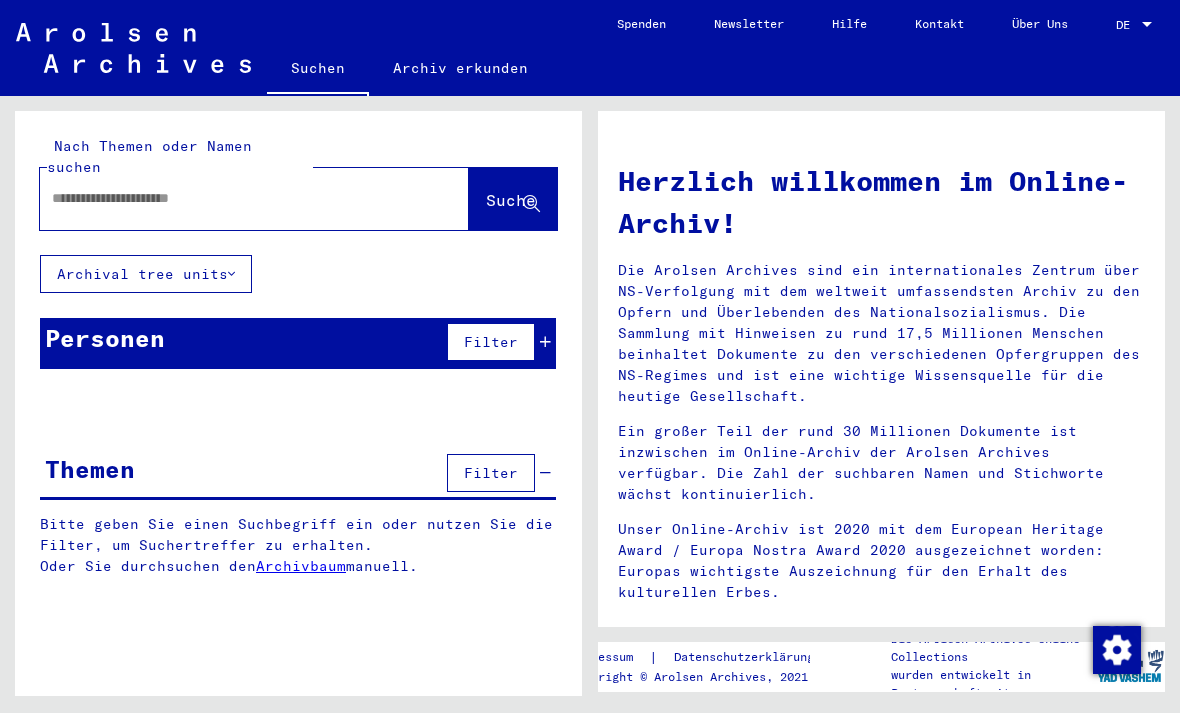 click at bounding box center (230, 198) 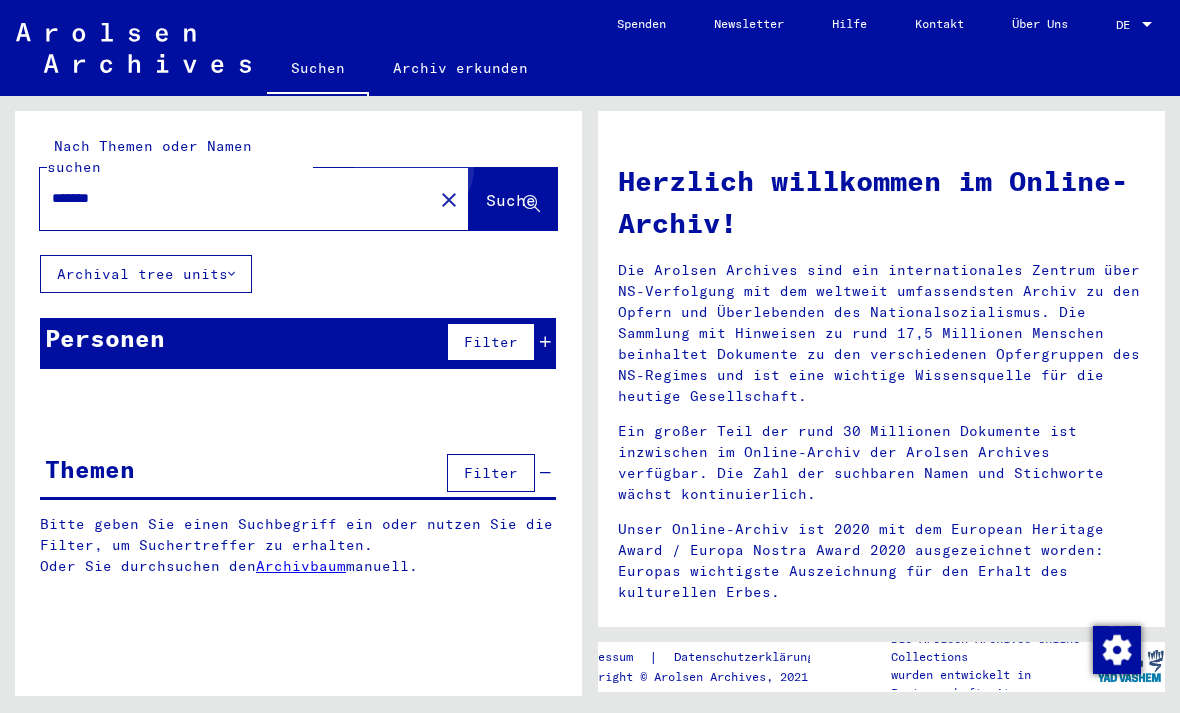 click on "Suche" at bounding box center [511, 200] 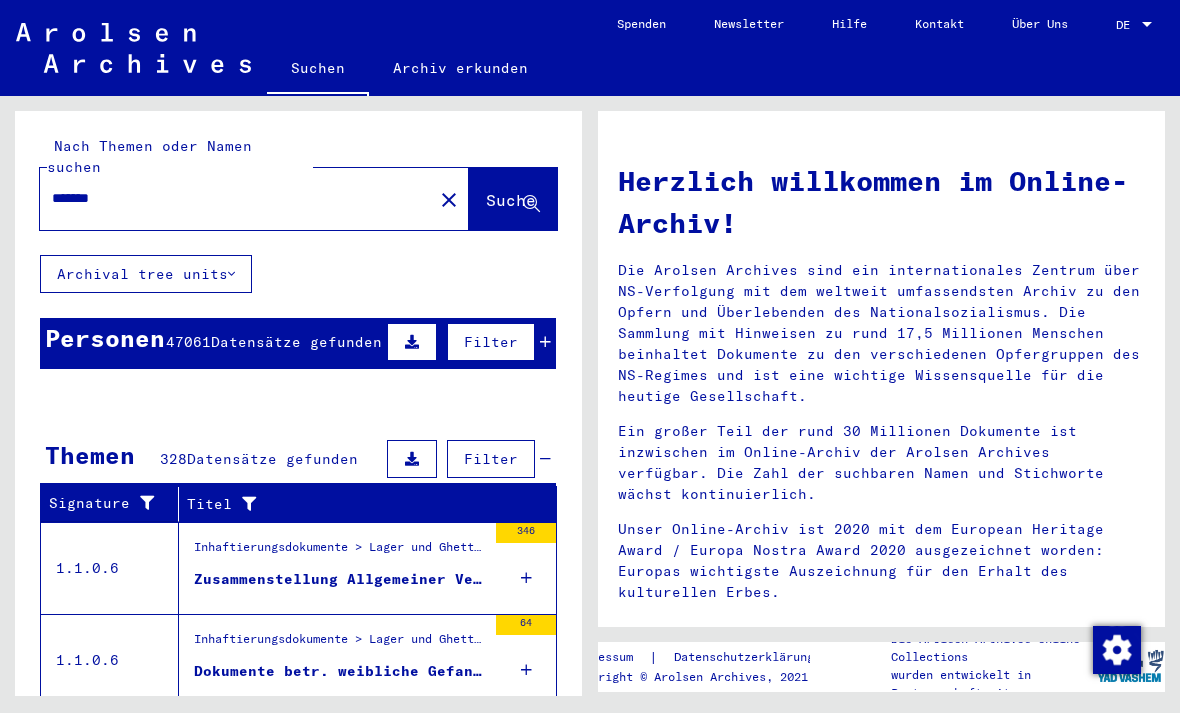 scroll, scrollTop: 0, scrollLeft: 0, axis: both 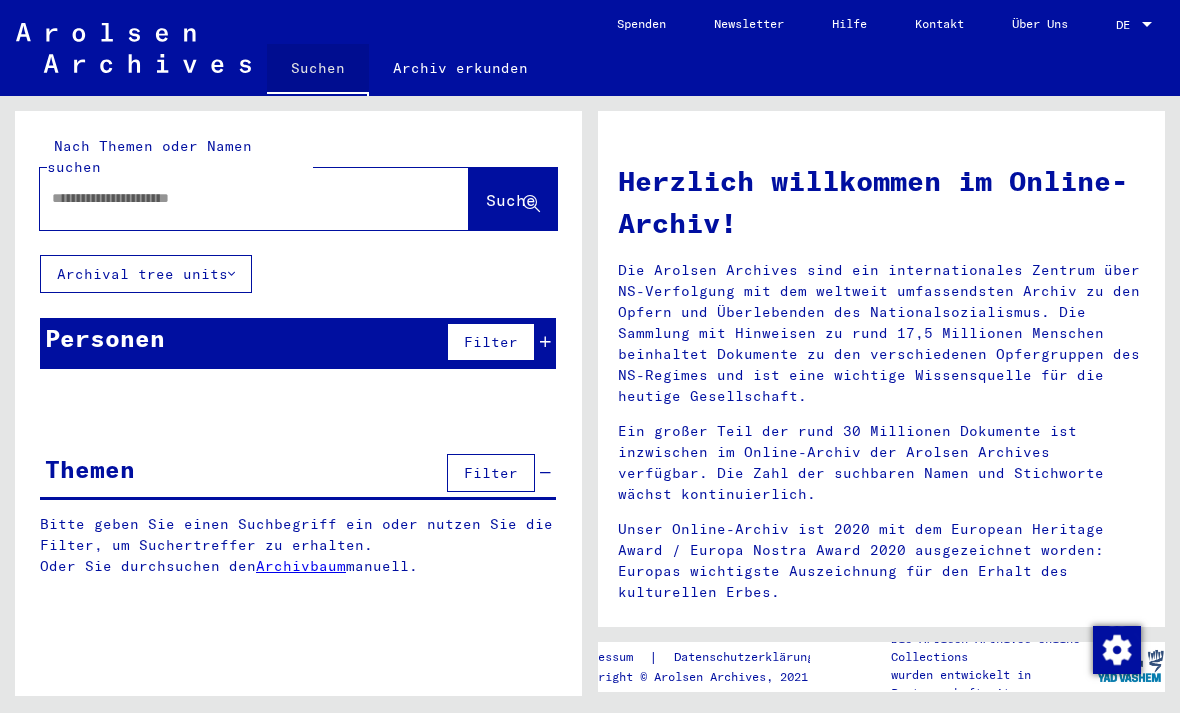 click on "Suchen" at bounding box center [318, 70] 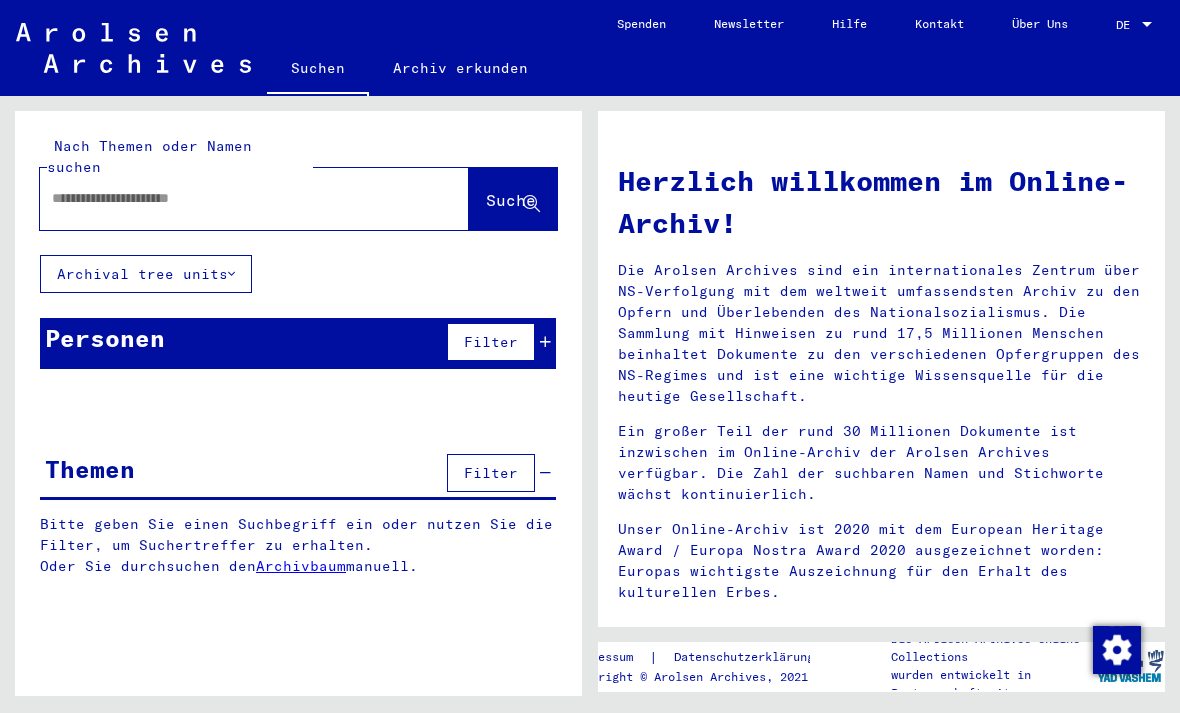 scroll, scrollTop: 47, scrollLeft: 0, axis: vertical 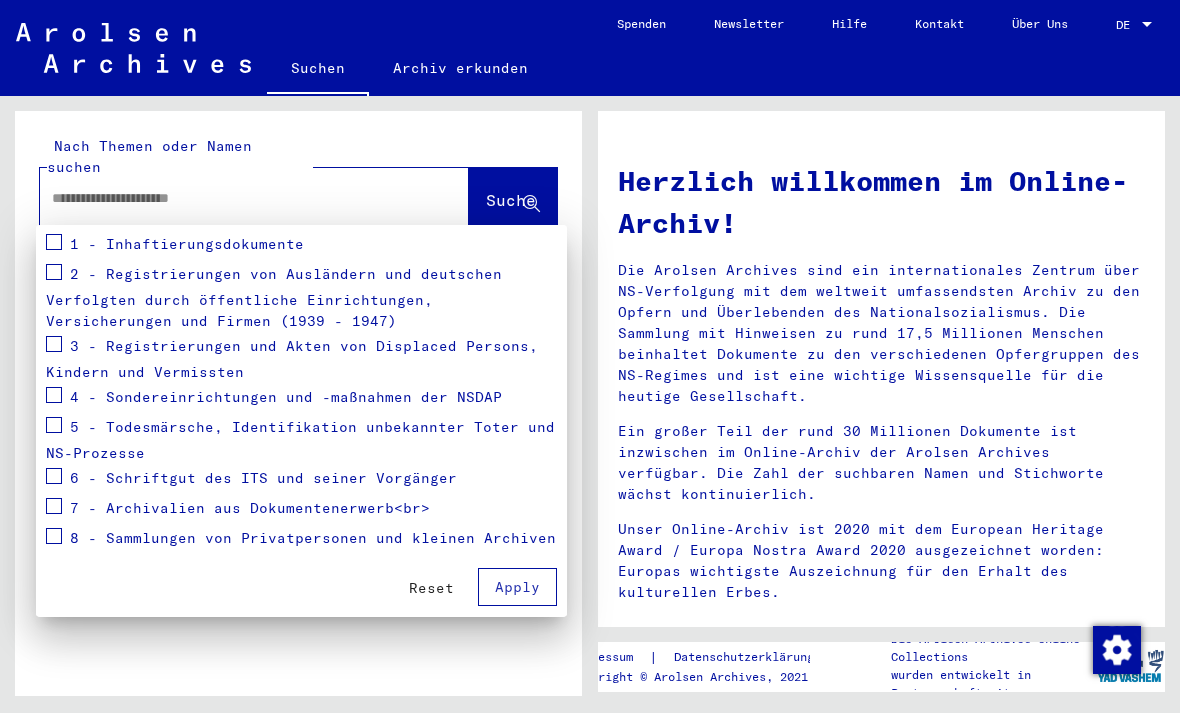 click at bounding box center [54, 242] 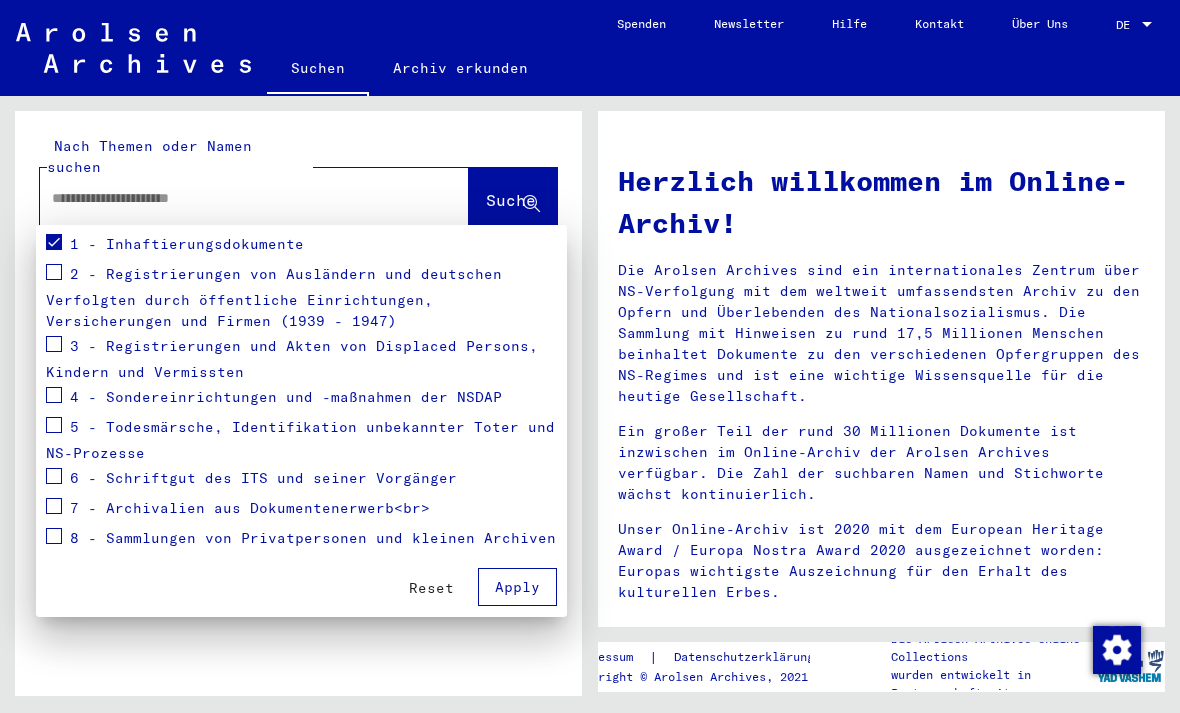 click on "Apply" at bounding box center (517, 587) 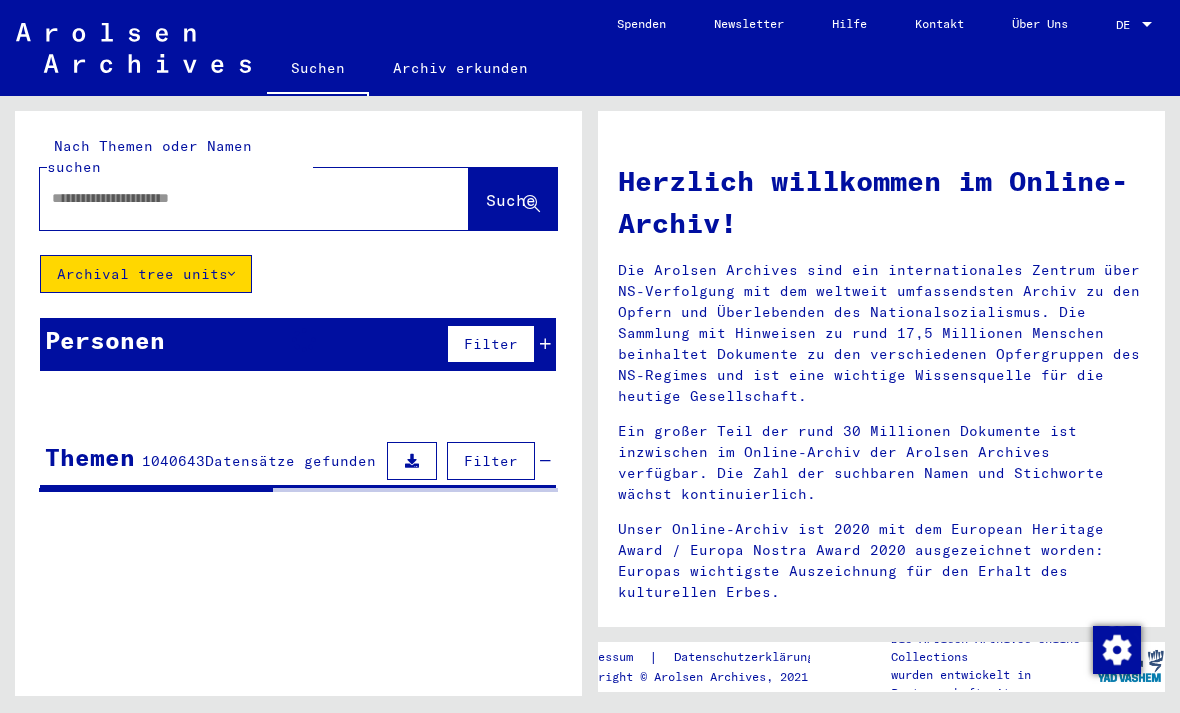 scroll, scrollTop: 2, scrollLeft: 0, axis: vertical 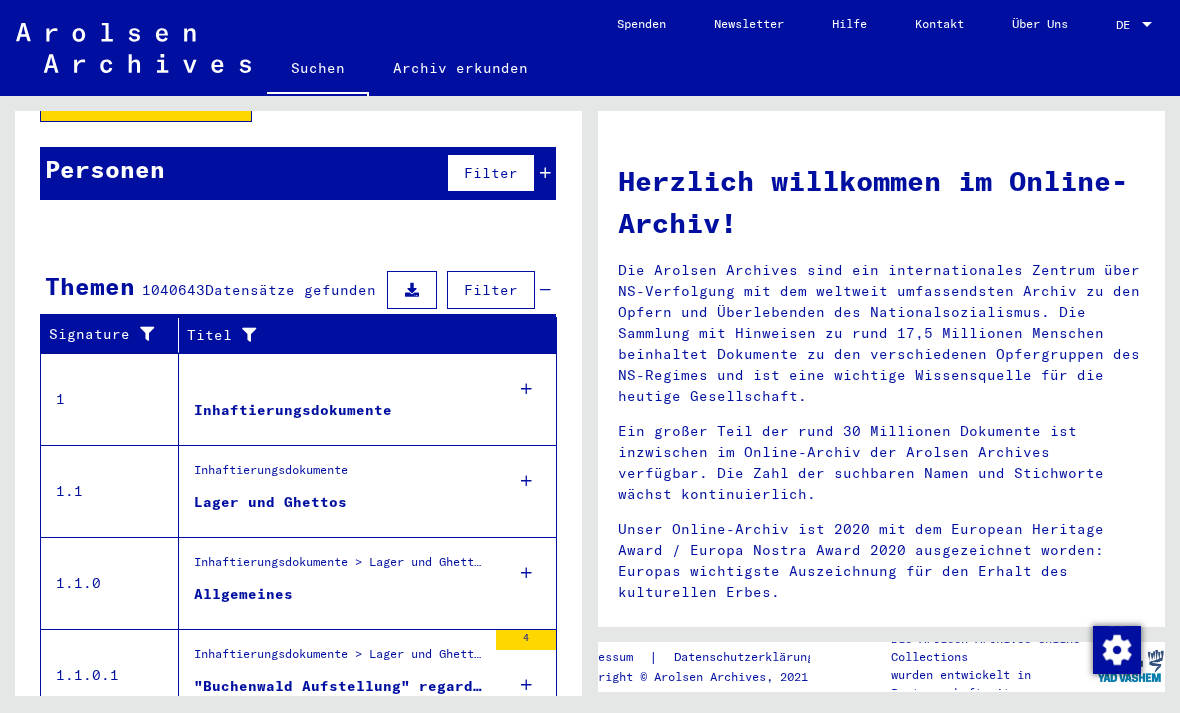 click on "Inhaftierungsdokumente" at bounding box center (293, 410) 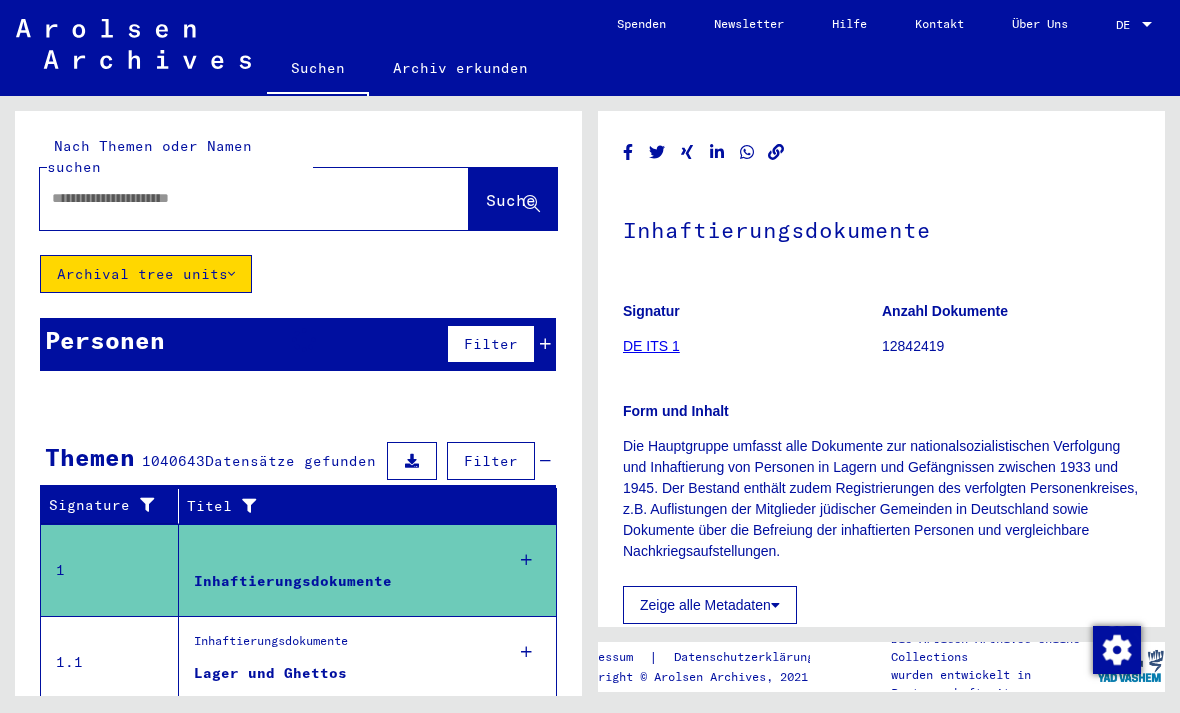 scroll, scrollTop: 0, scrollLeft: 0, axis: both 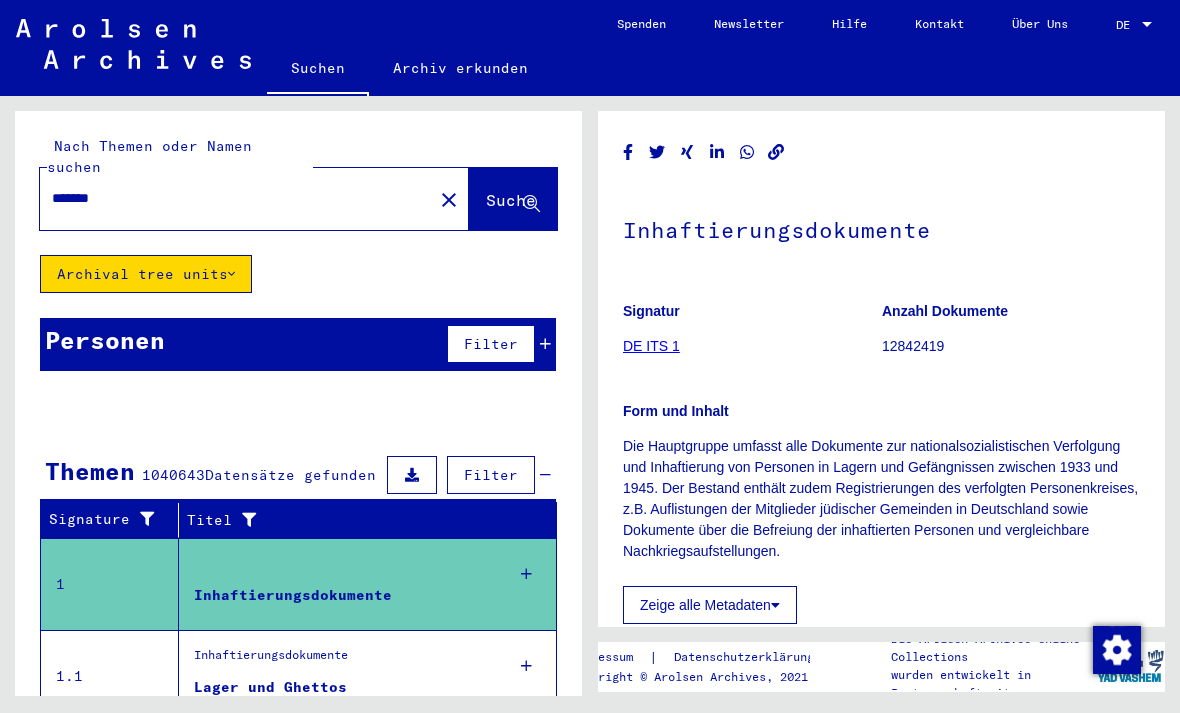 type on "*******" 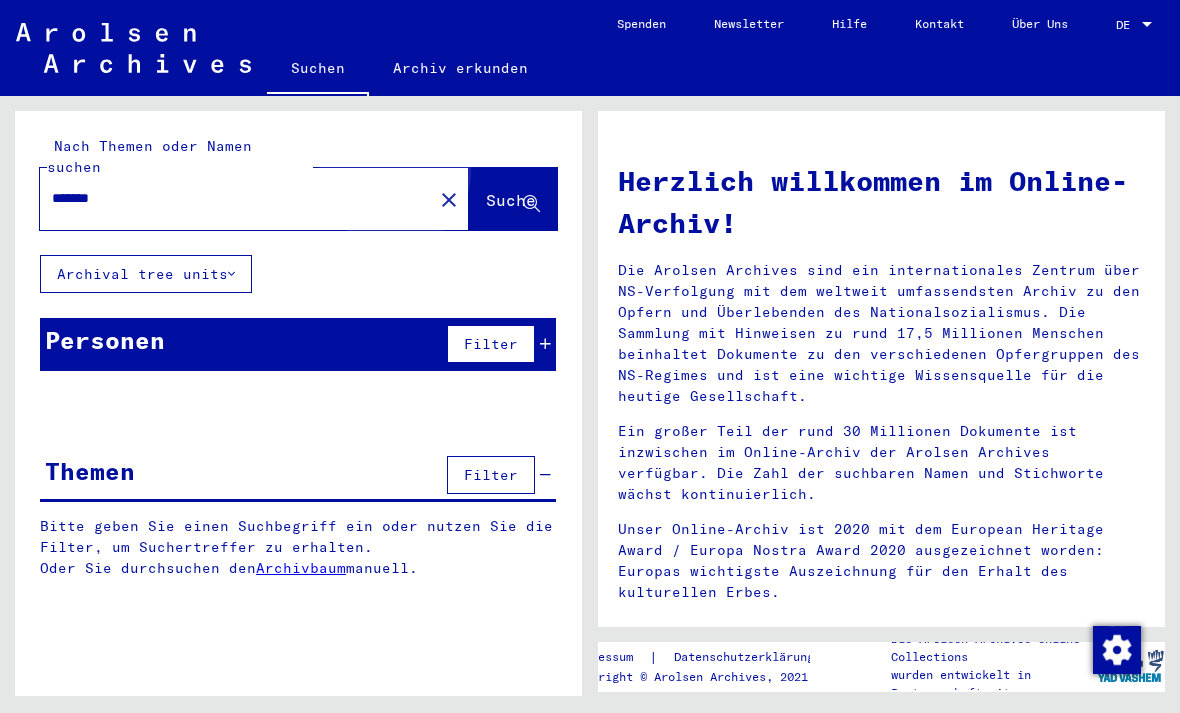 click on "Suche" at bounding box center [511, 200] 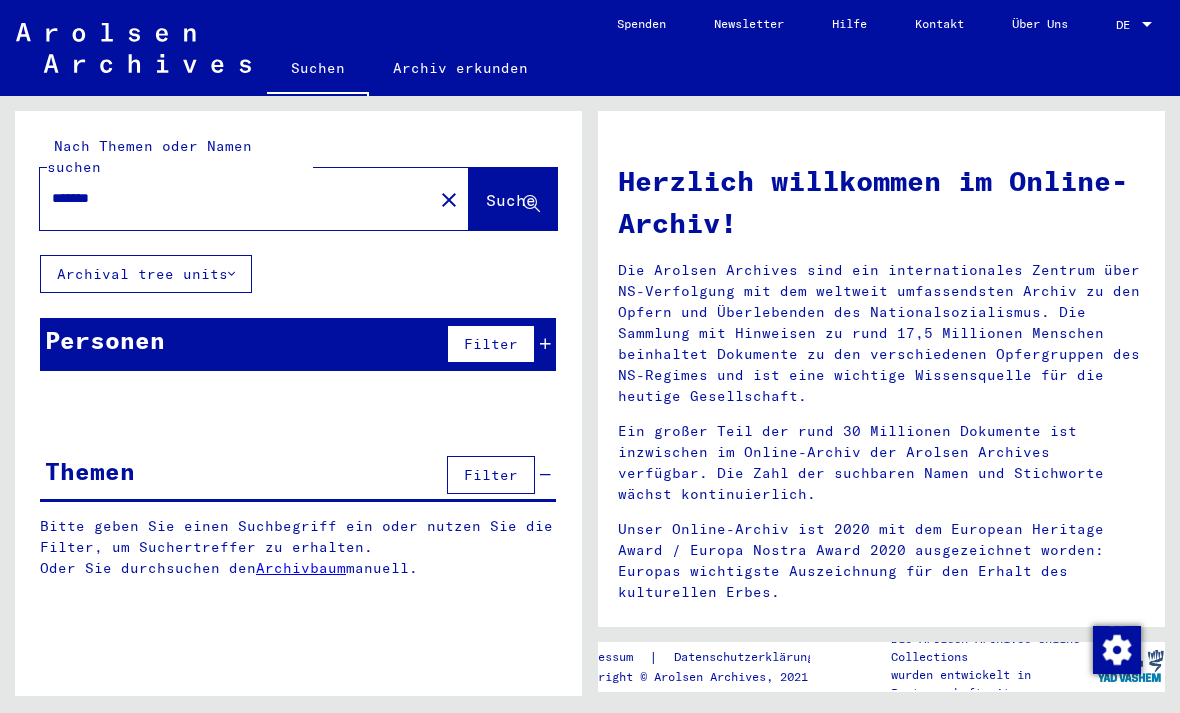 scroll, scrollTop: 47, scrollLeft: 0, axis: vertical 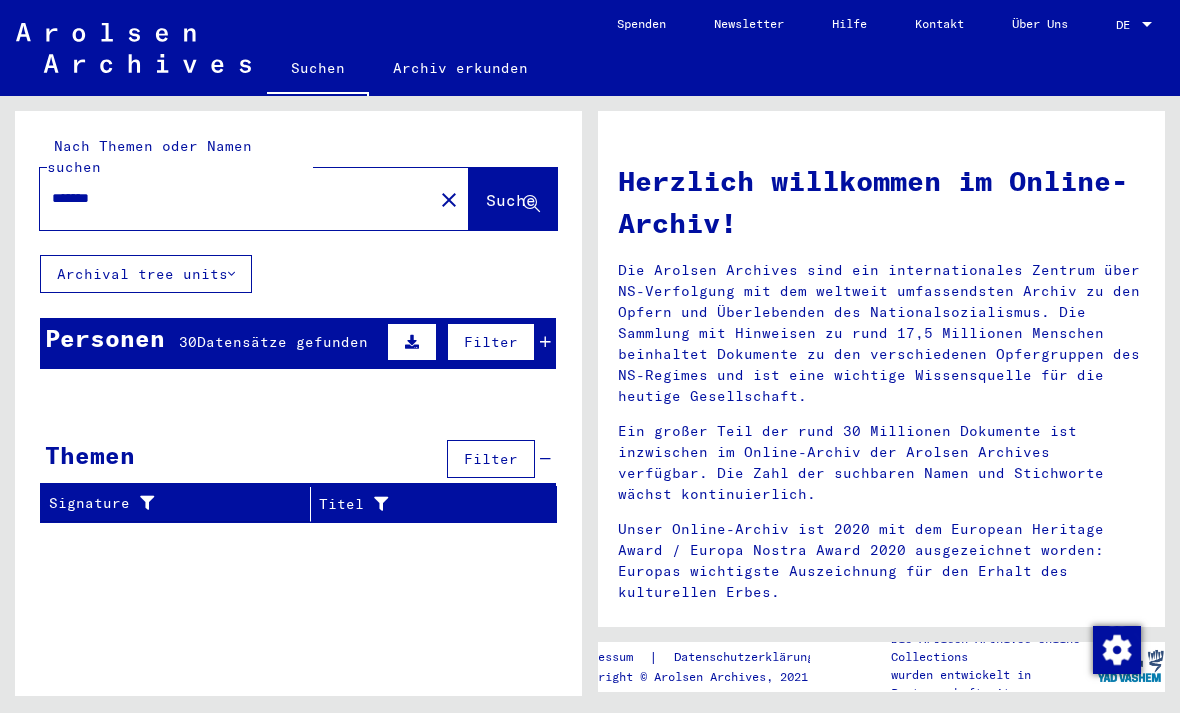 click on "Datensätze gefunden" at bounding box center [282, 342] 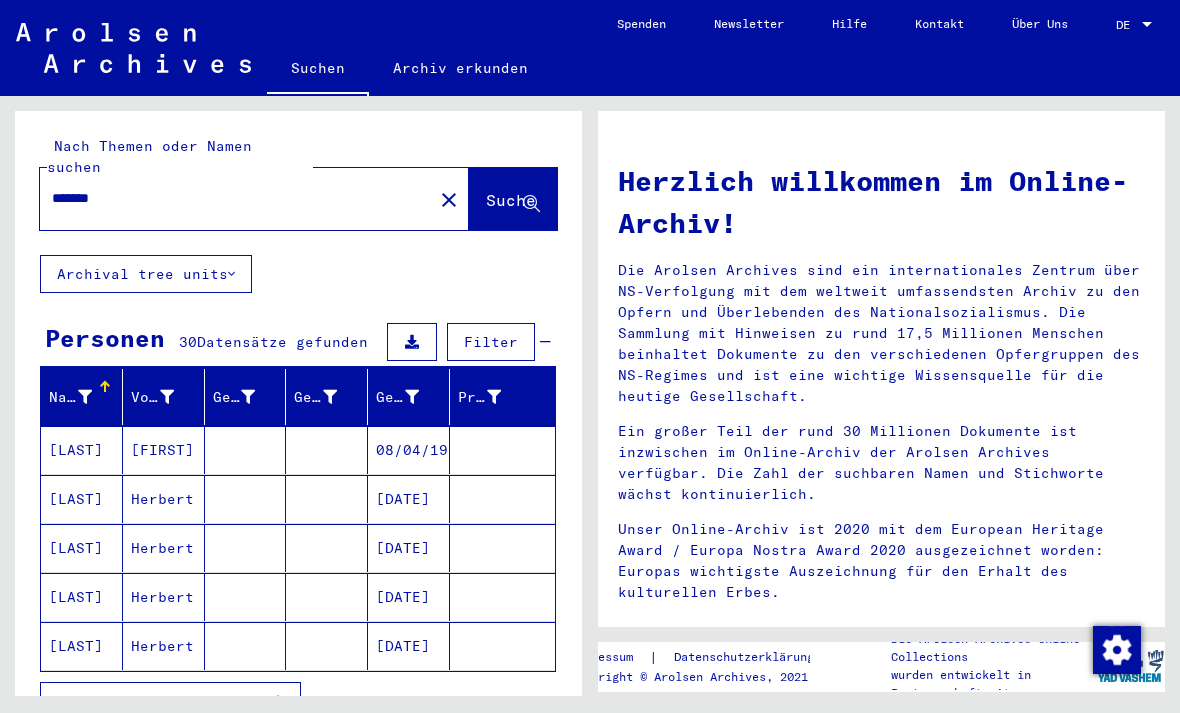 scroll, scrollTop: 0, scrollLeft: 0, axis: both 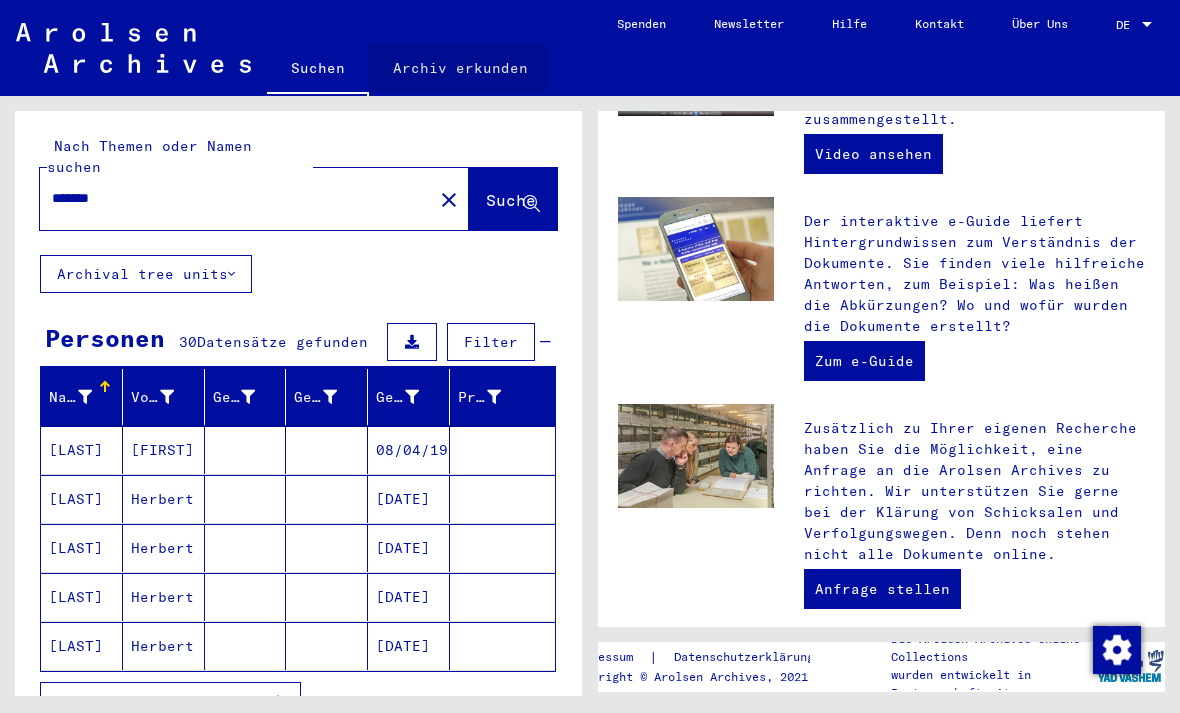 click on "Archiv erkunden" at bounding box center [460, 68] 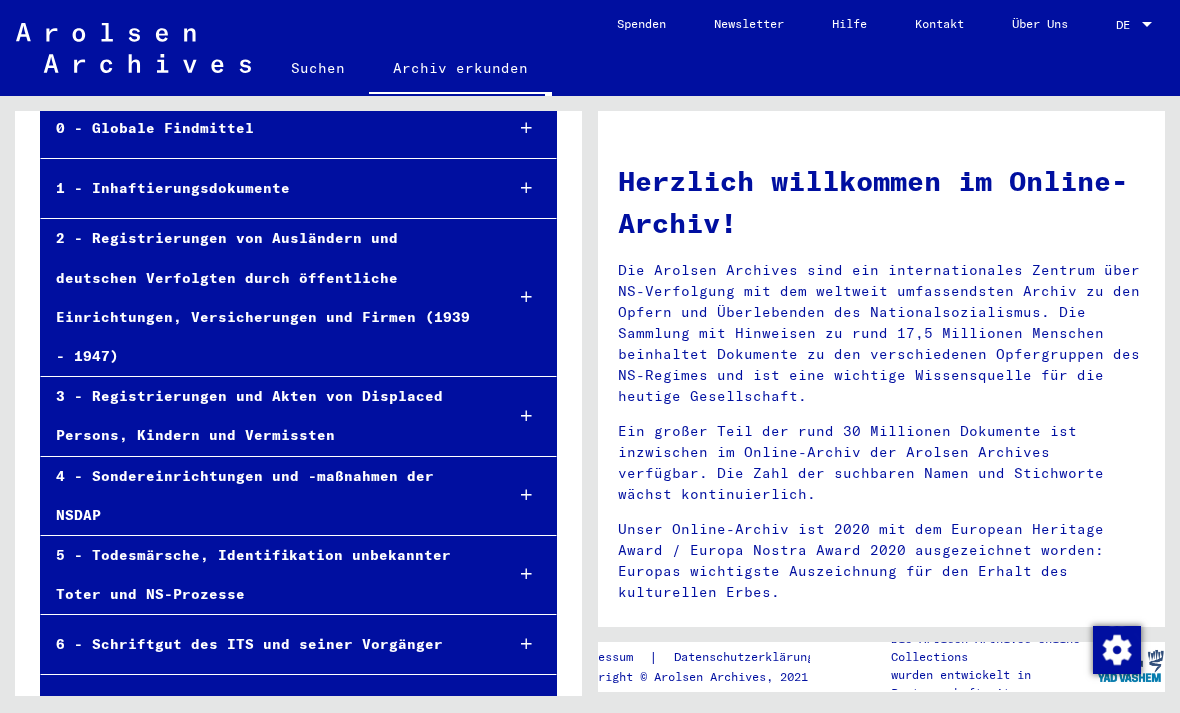 scroll, scrollTop: 162, scrollLeft: 0, axis: vertical 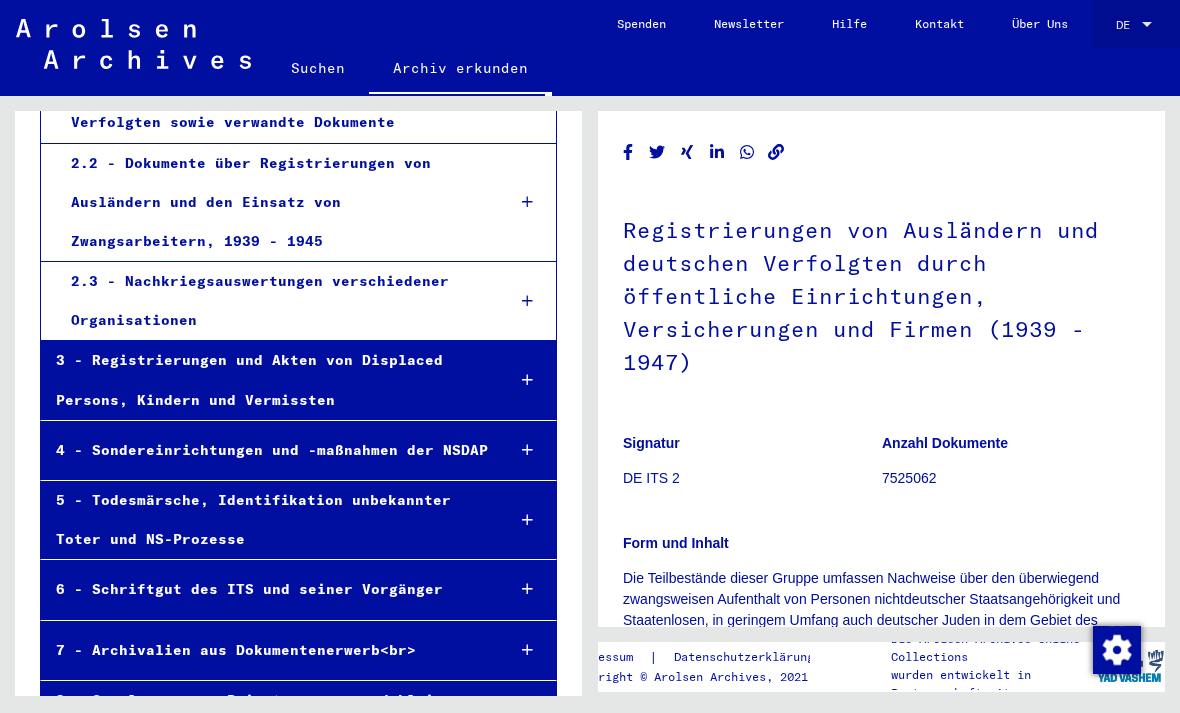 click on "DE" at bounding box center (1127, 25) 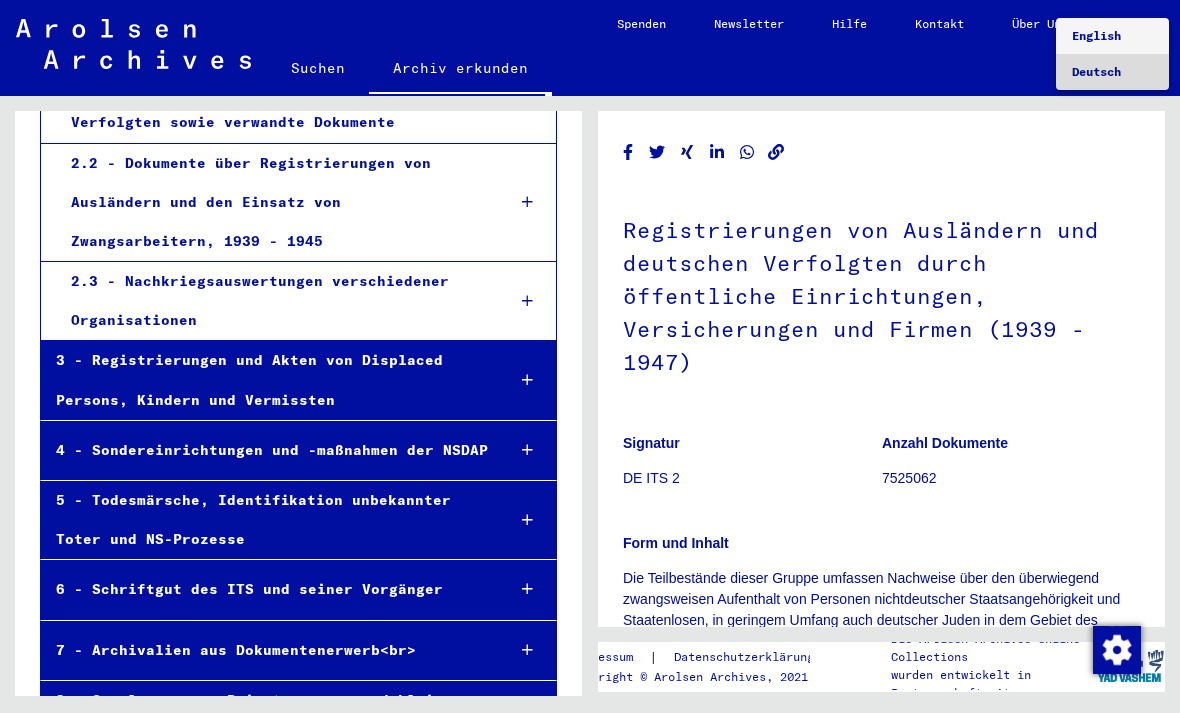 click on "Deutsch" at bounding box center [1096, 71] 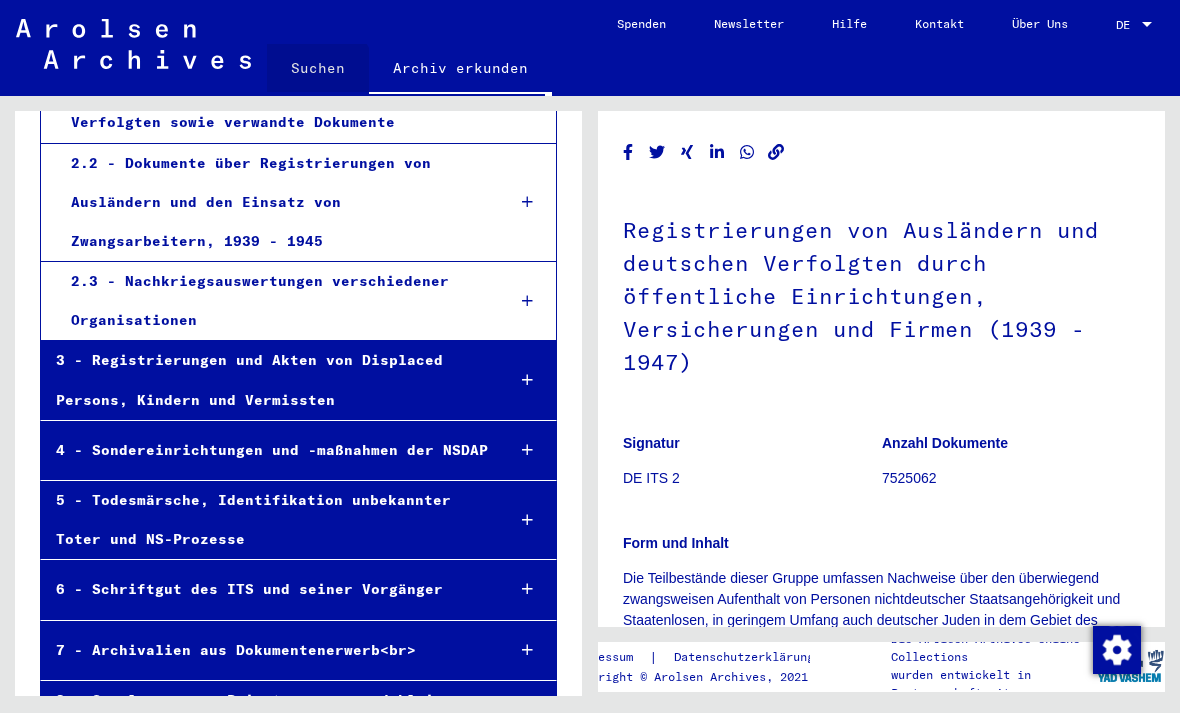 click on "Suchen" at bounding box center (318, 68) 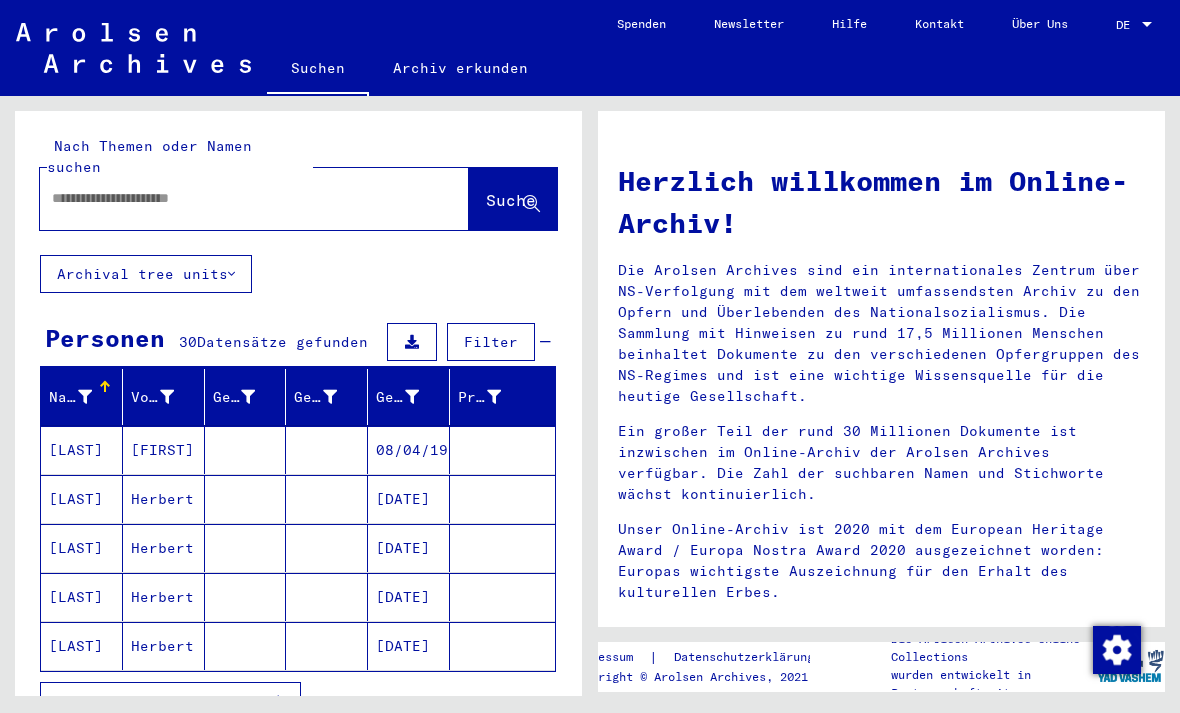 scroll, scrollTop: 0, scrollLeft: 0, axis: both 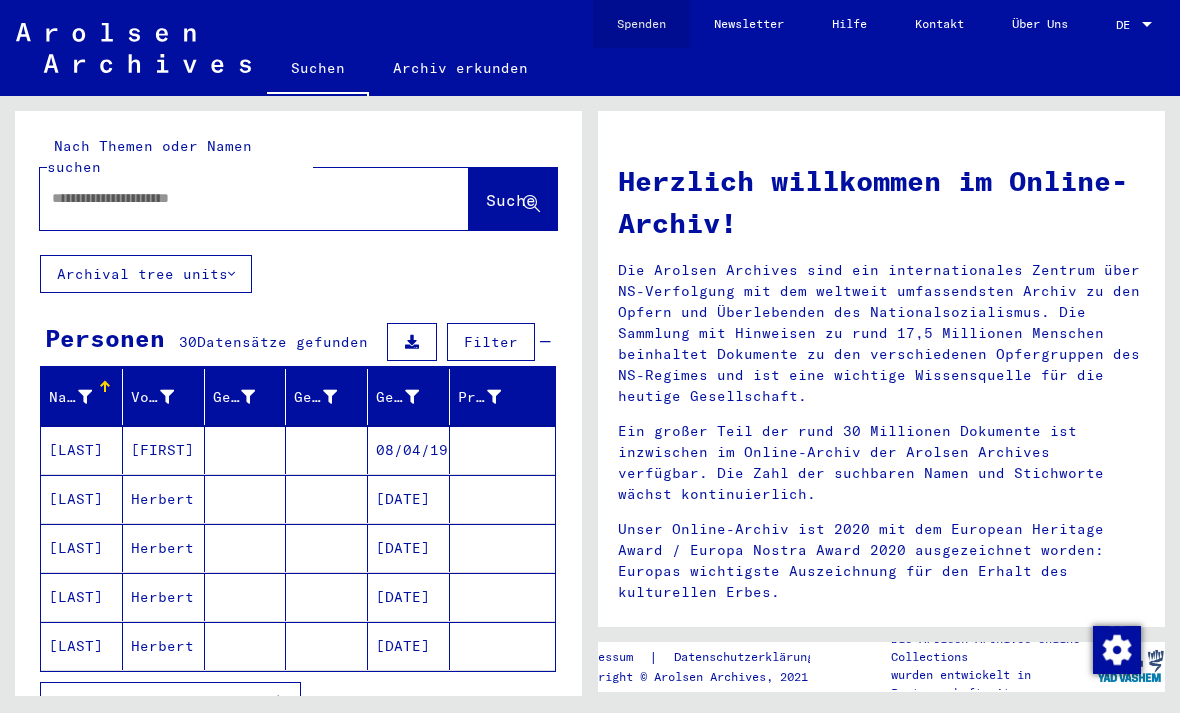 click on "Spenden" at bounding box center (641, 24) 